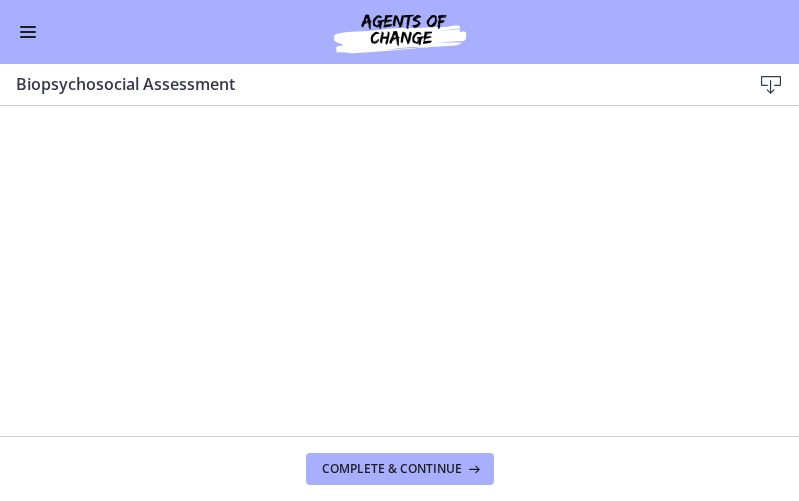 scroll, scrollTop: 0, scrollLeft: 0, axis: both 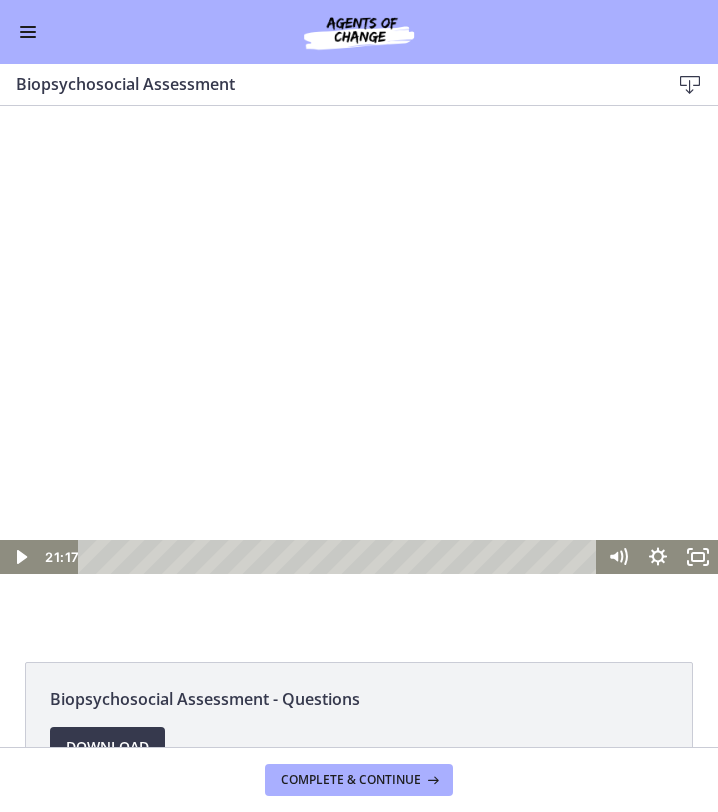 click at bounding box center (359, 373) 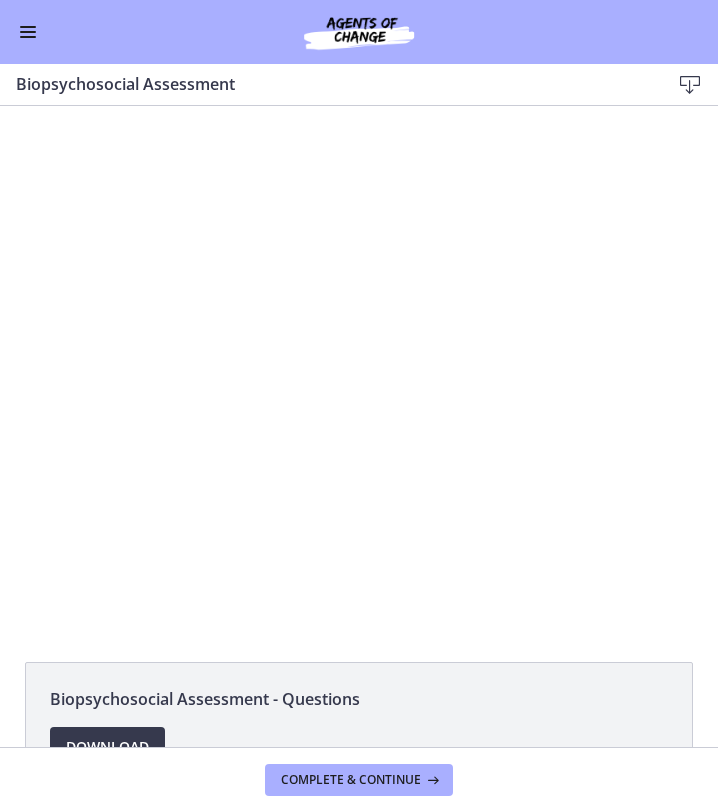 click on "Click for sound
@keyframes VOLUME_SMALL_WAVE_FLASH {
0% { opacity: 0; }
33% { opacity: 1; }
66% { opacity: 1; }
100% { opacity: 0; }
}
@keyframes VOLUME_LARGE_WAVE_FLASH {
0% { opacity: 0; }
33% { opacity: 1; }
66% { opacity: 1; }
100% { opacity: 0; }
}
.volume__small-wave {
animation: VOLUME_SMALL_WAVE_FLASH 2s infinite;
opacity: 0;
}
.volume__large-wave {
animation: VOLUME_LARGE_WAVE_FLASH 2s infinite .3s;
opacity: 0;
}
[TIME] [TIME] Speed 1x Speed 0.5x 0.75x 1x 1.25x 1.5x 1.75x 2x Quality 720p Quality Auto 224p 360p 540p 720p" at bounding box center (359, 373) 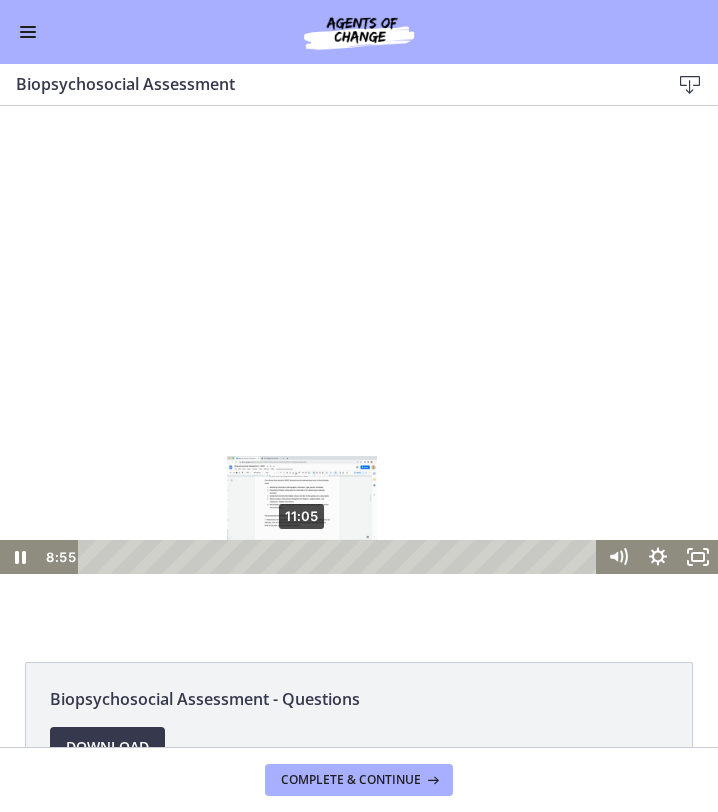 click on "11:05" at bounding box center (340, 557) 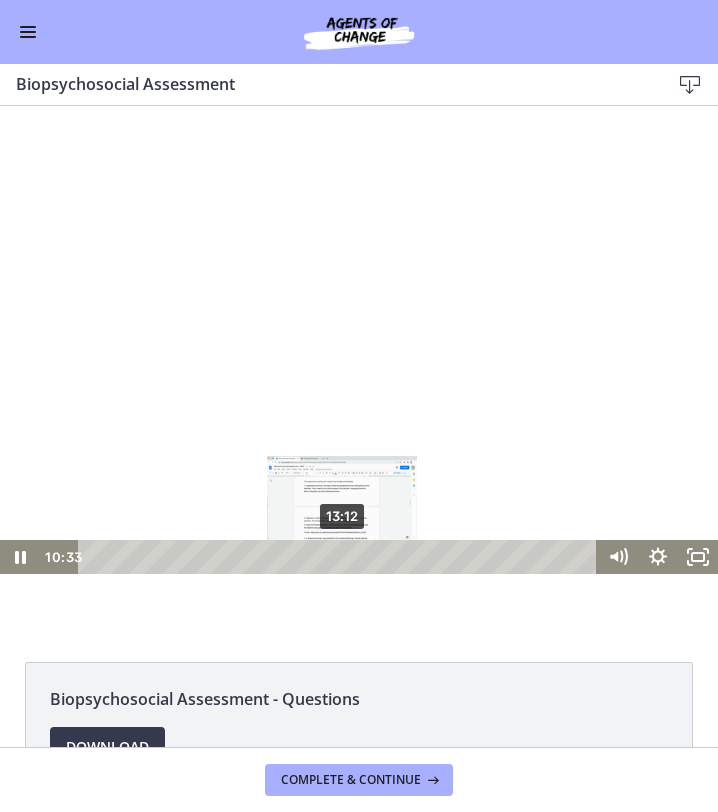 click on "13:12" at bounding box center [340, 557] 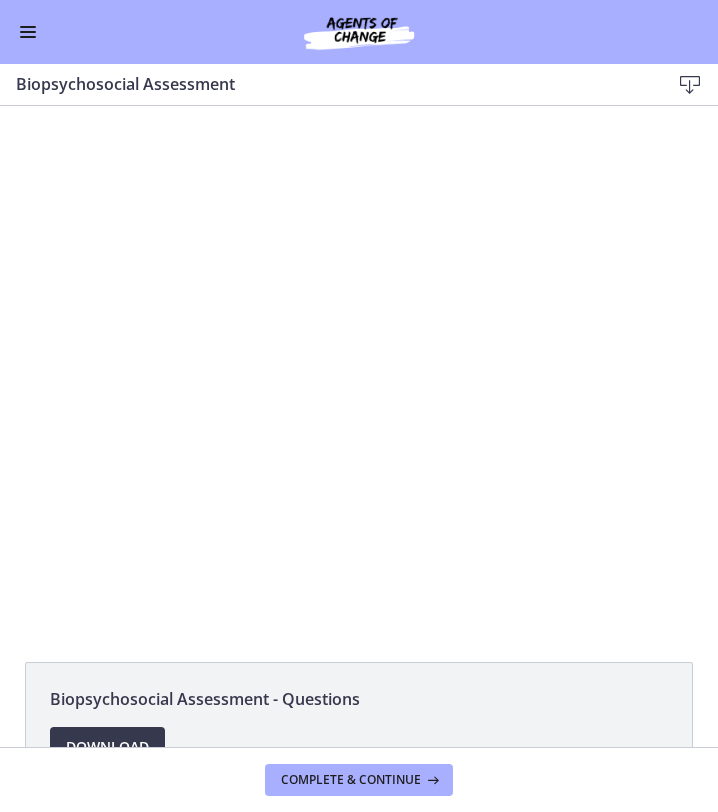 click on "Biopsychosocial Assessment - Questions" at bounding box center [359, 699] 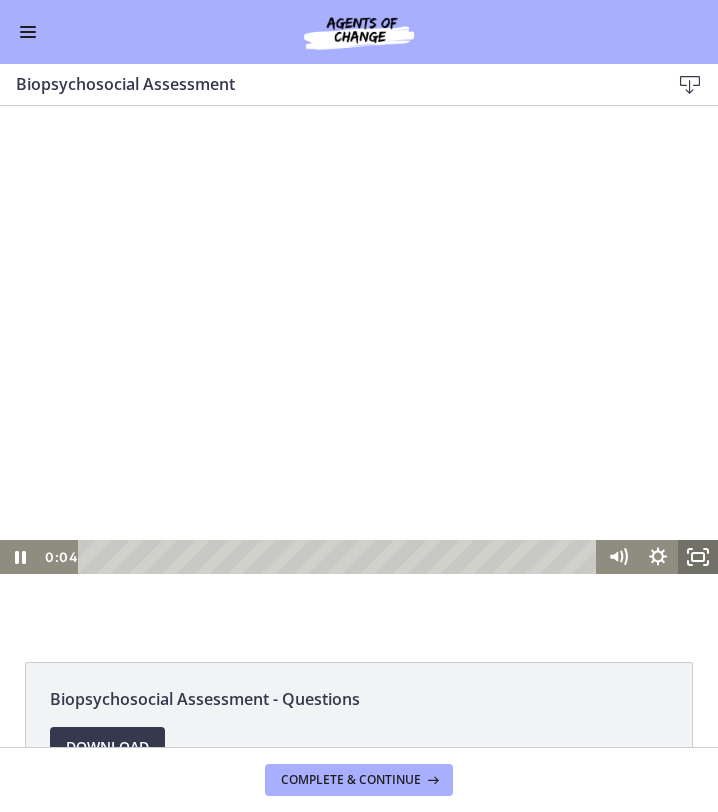 click 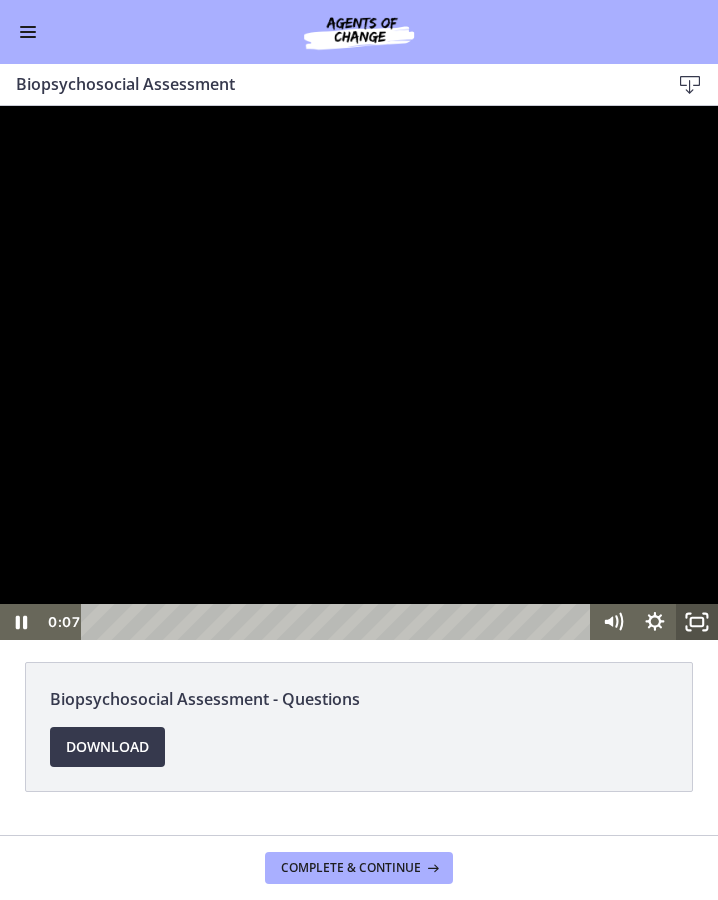 click 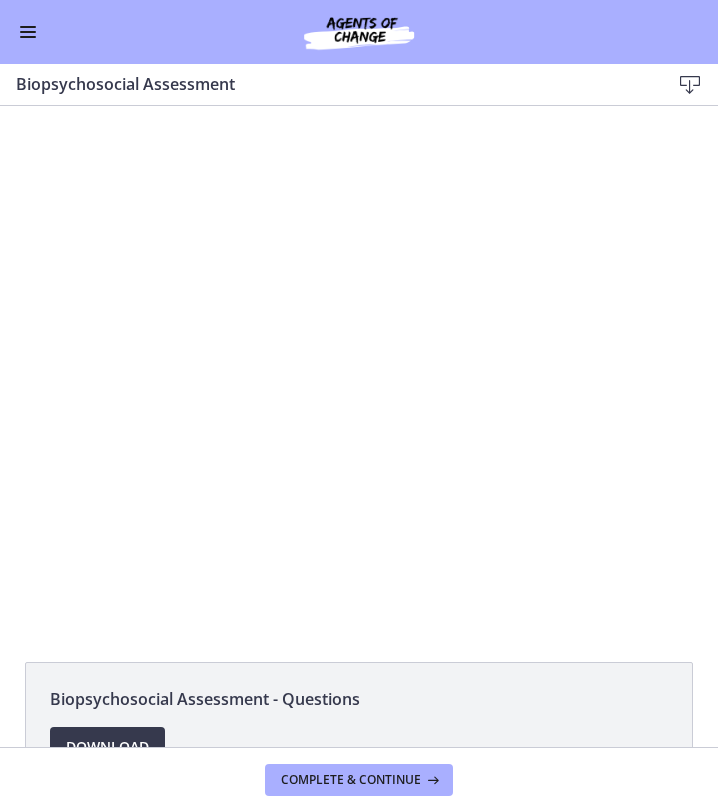 click on "Click for sound
@keyframes VOLUME_SMALL_WAVE_FLASH {
0% { opacity: 0; }
33% { opacity: 1; }
66% { opacity: 1; }
100% { opacity: 0; }
}
@keyframes VOLUME_LARGE_WAVE_FLASH {
0% { opacity: 0; }
33% { opacity: 1; }
66% { opacity: 1; }
100% { opacity: 0; }
}
.volume__small-wave {
animation: VOLUME_SMALL_WAVE_FLASH 2s infinite;
opacity: 0;
}
.volume__large-wave {
animation: VOLUME_LARGE_WAVE_FLASH 2s infinite .3s;
opacity: 0;
}
[TIME] [TIME] Speed 1x Speed 0.5x 0.75x 1x 1.25x 1.5x 1.75x 2x Quality 720p Quality Auto 224p 360p 540p 720p" at bounding box center (359, 373) 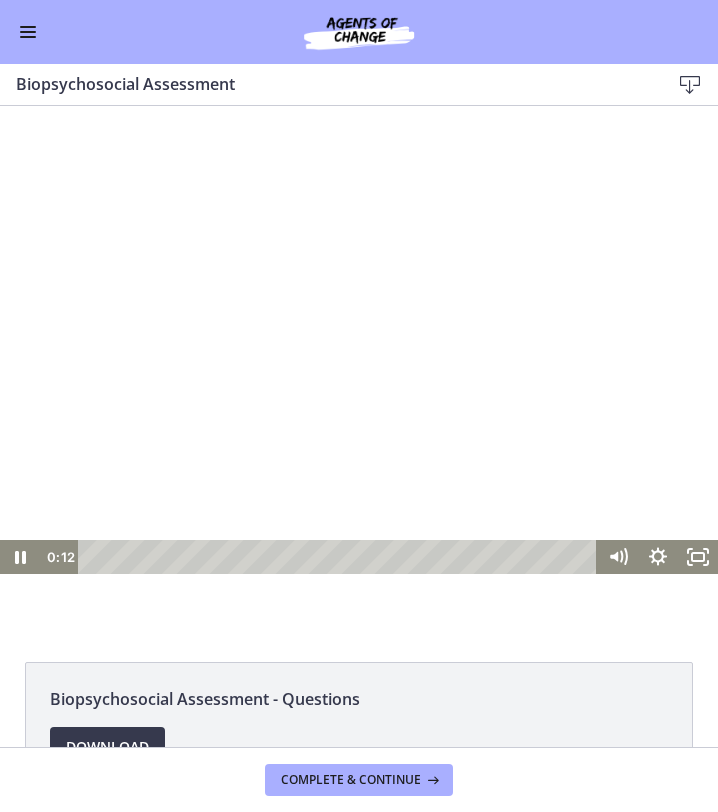 click at bounding box center (359, 373) 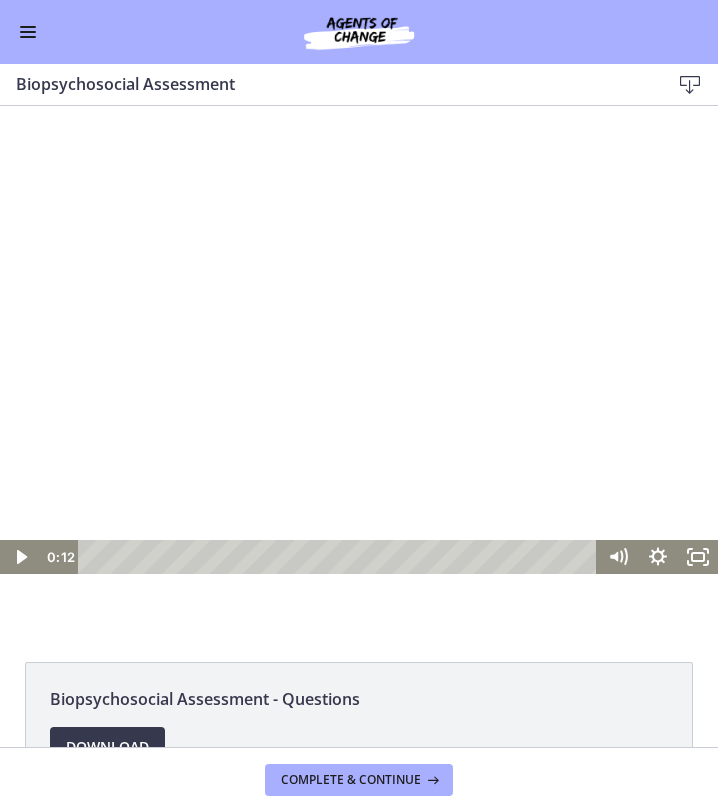 click at bounding box center (359, 373) 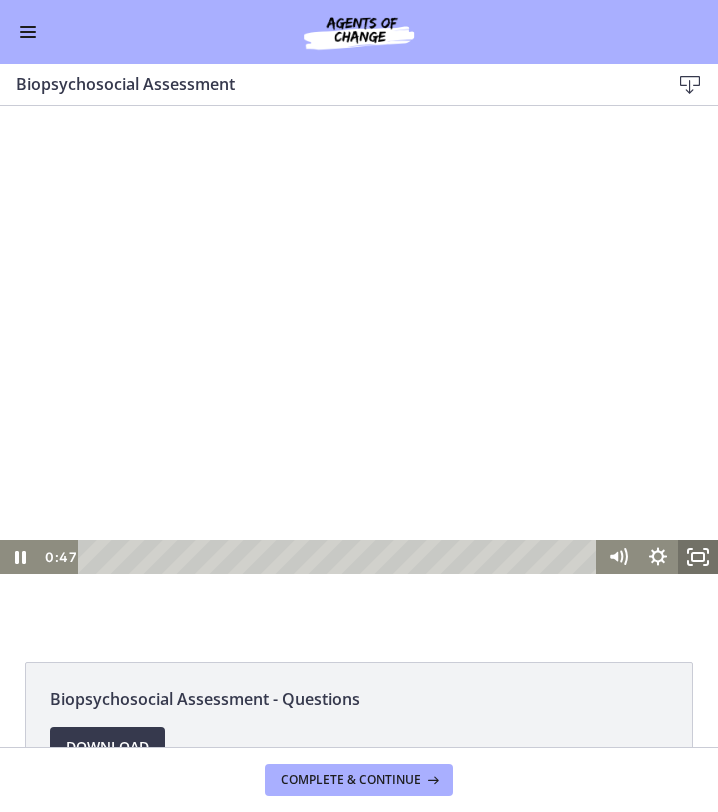 click 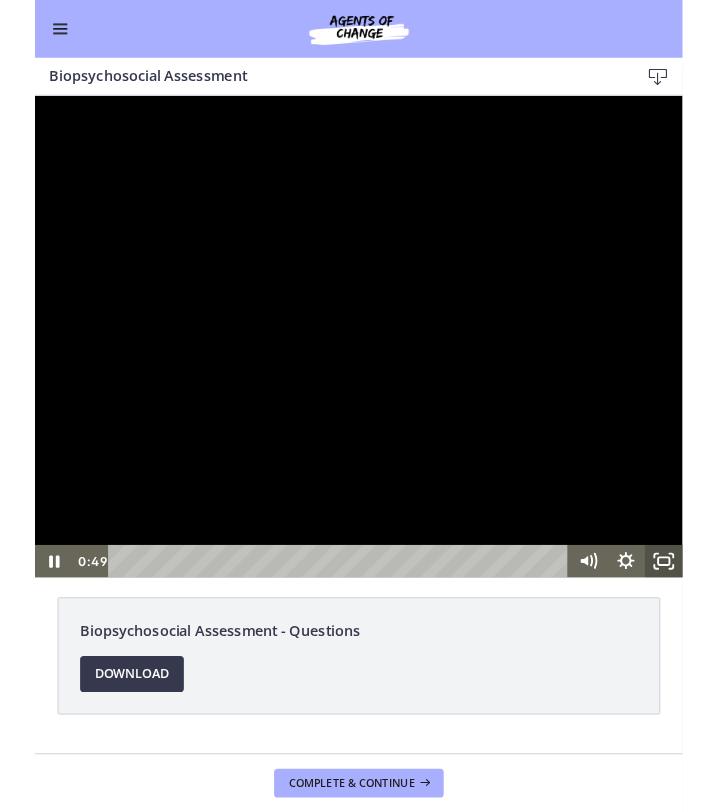 click 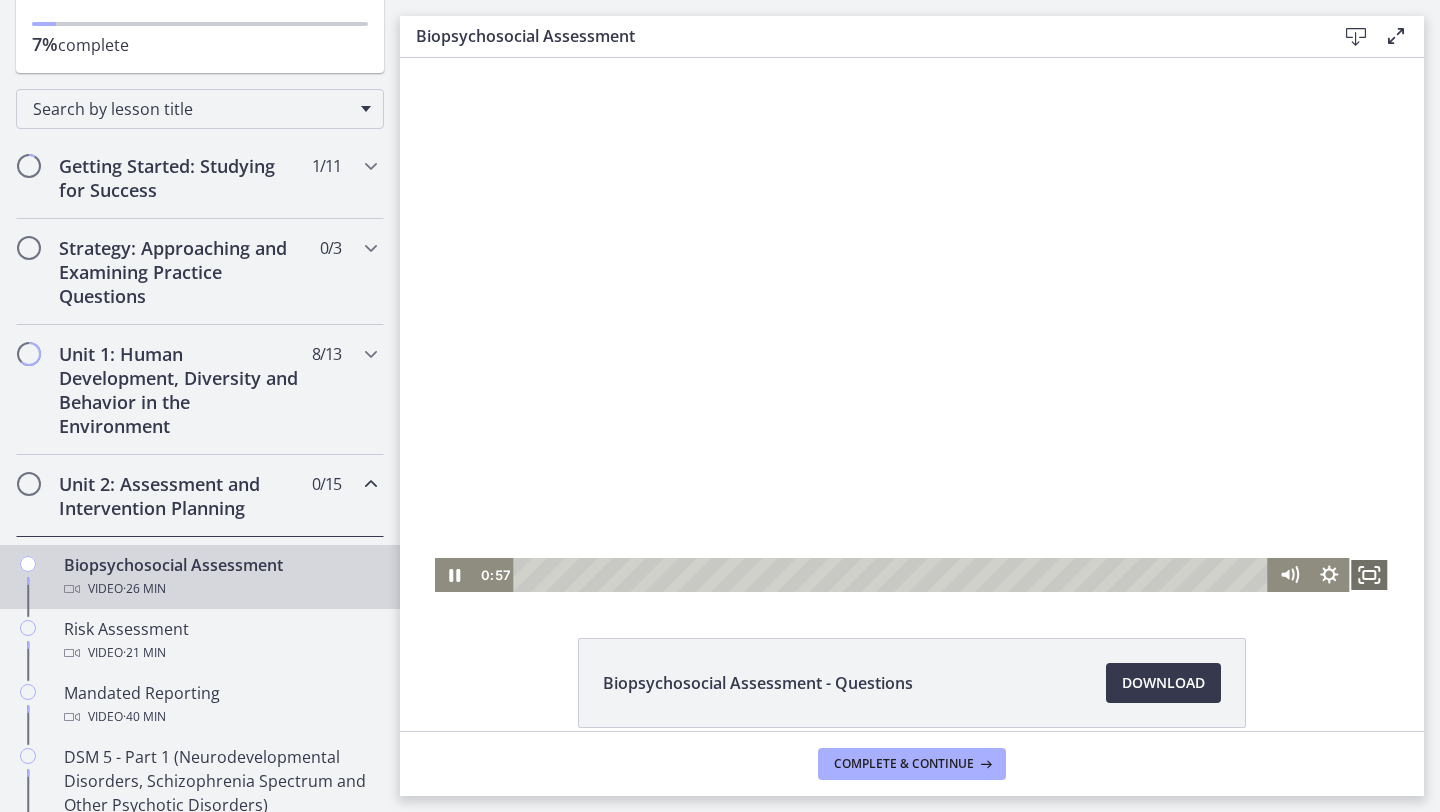 click 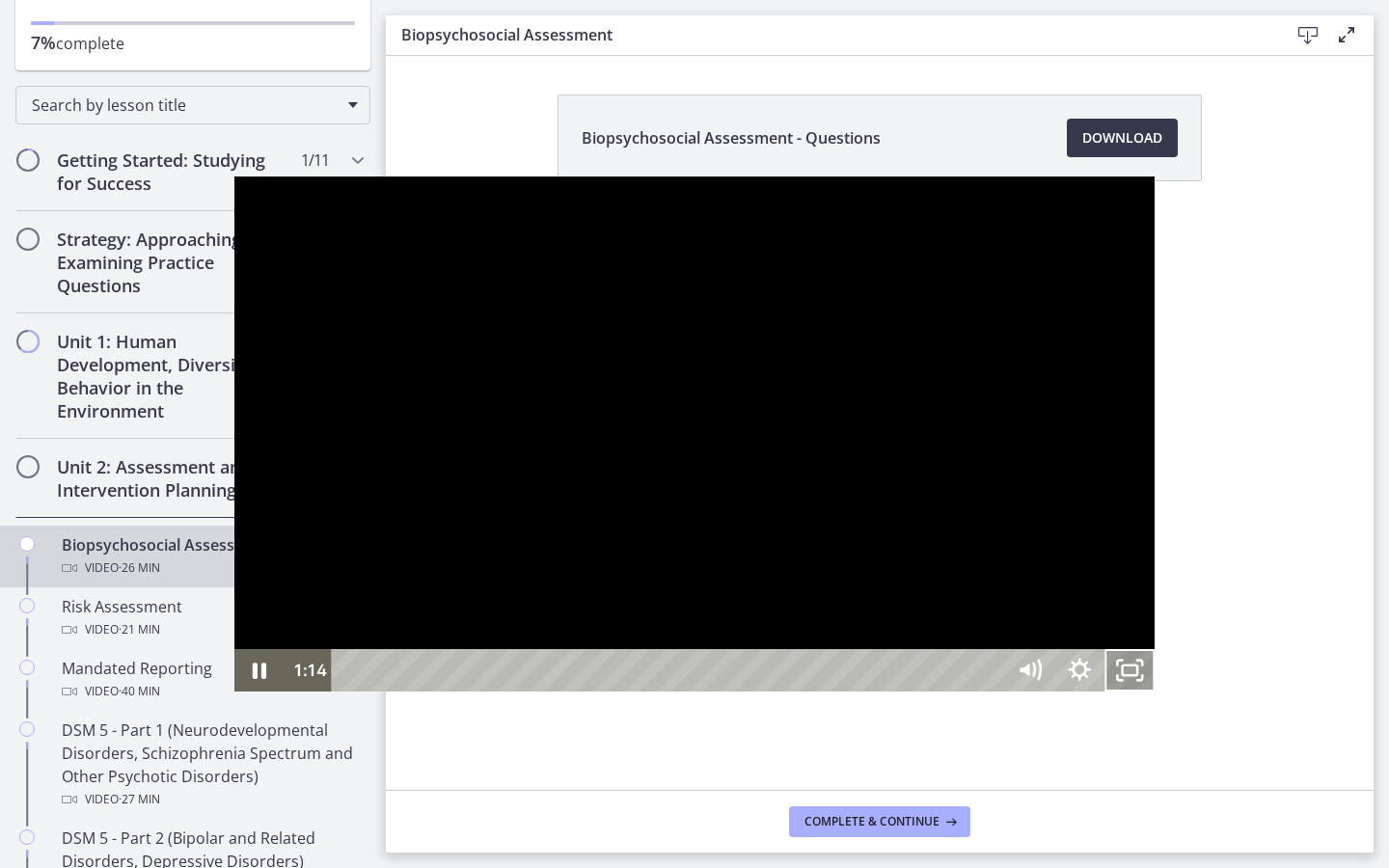 click 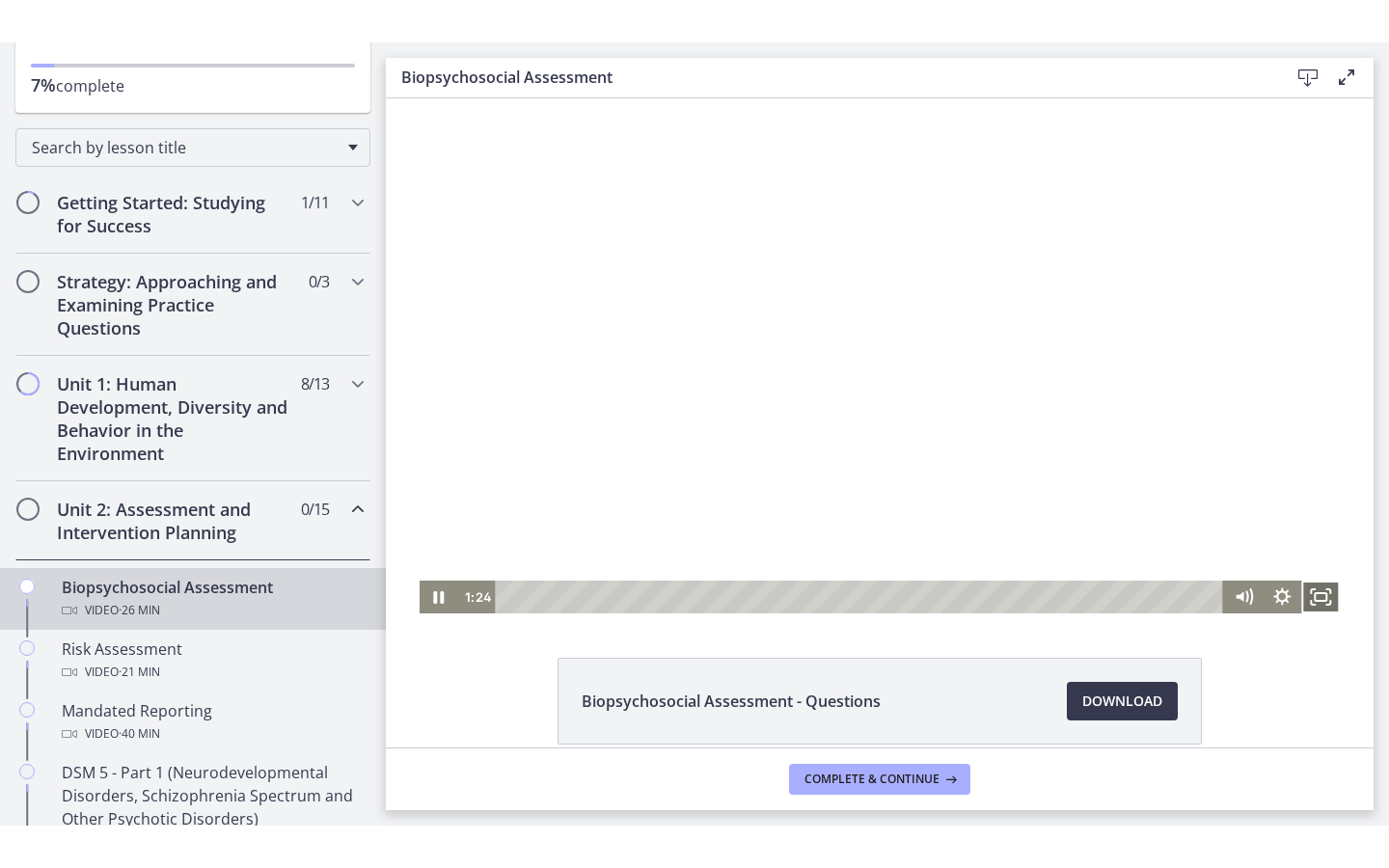click 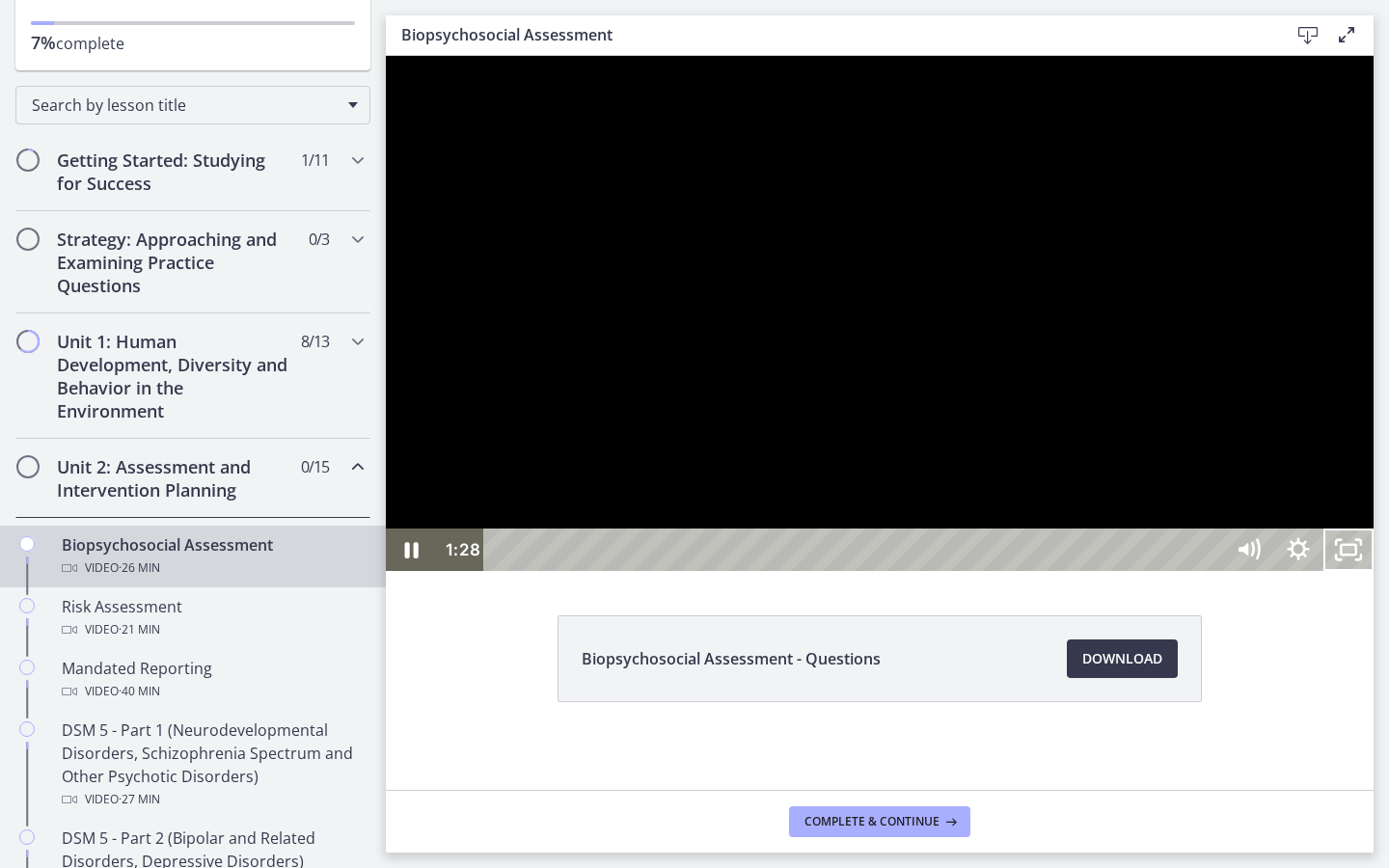click at bounding box center (880, 313) 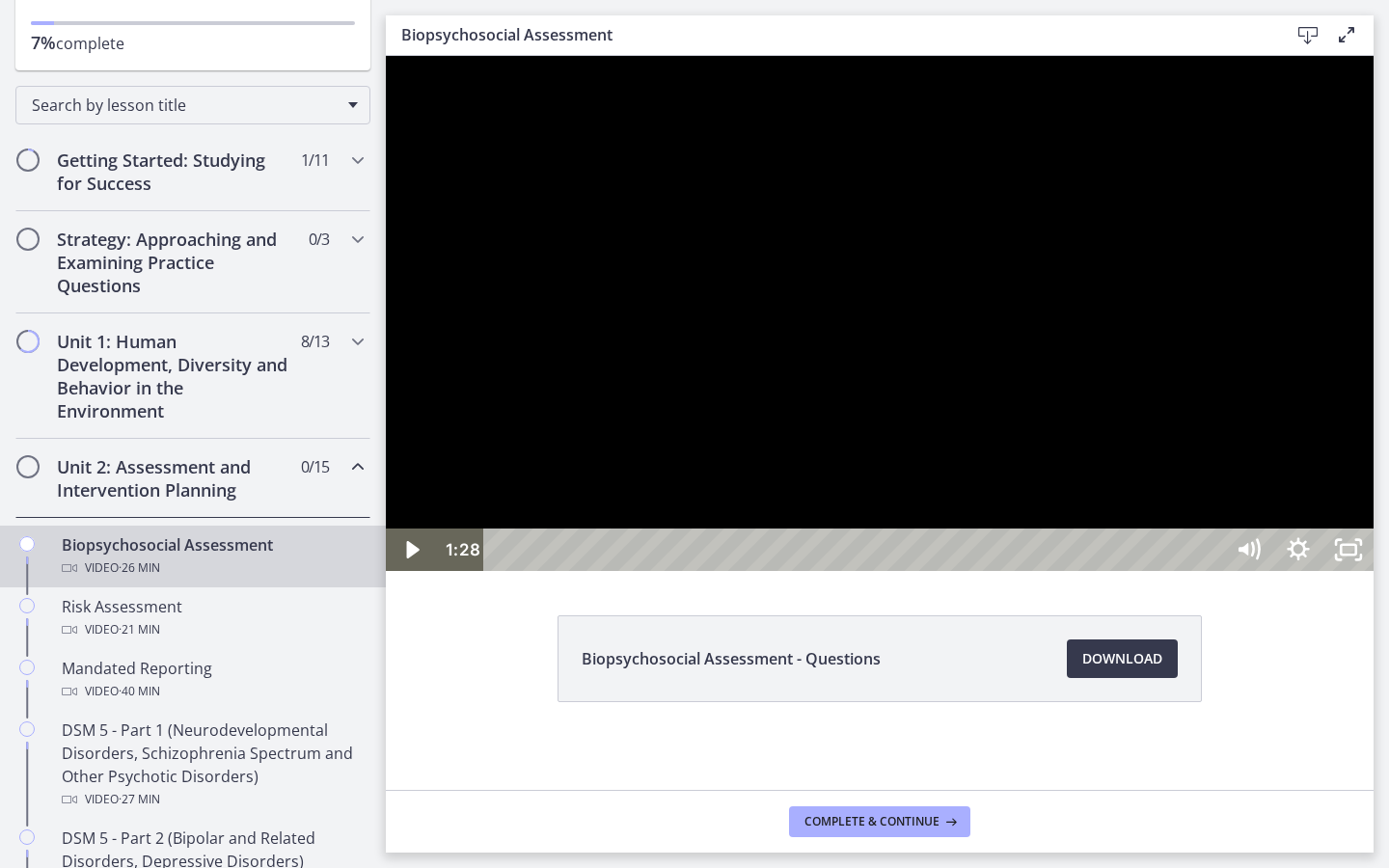 click at bounding box center (880, 313) 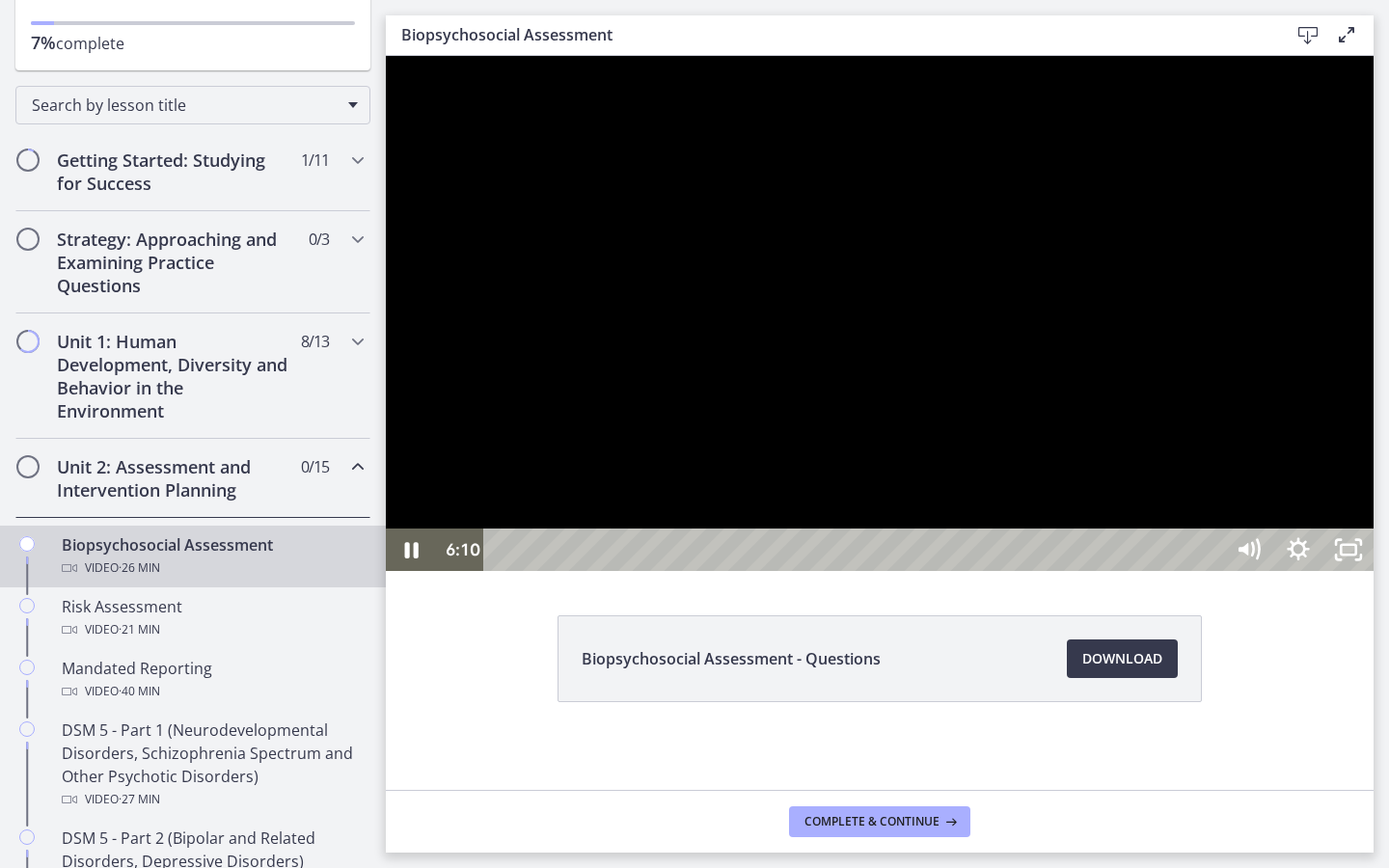 click at bounding box center (880, 313) 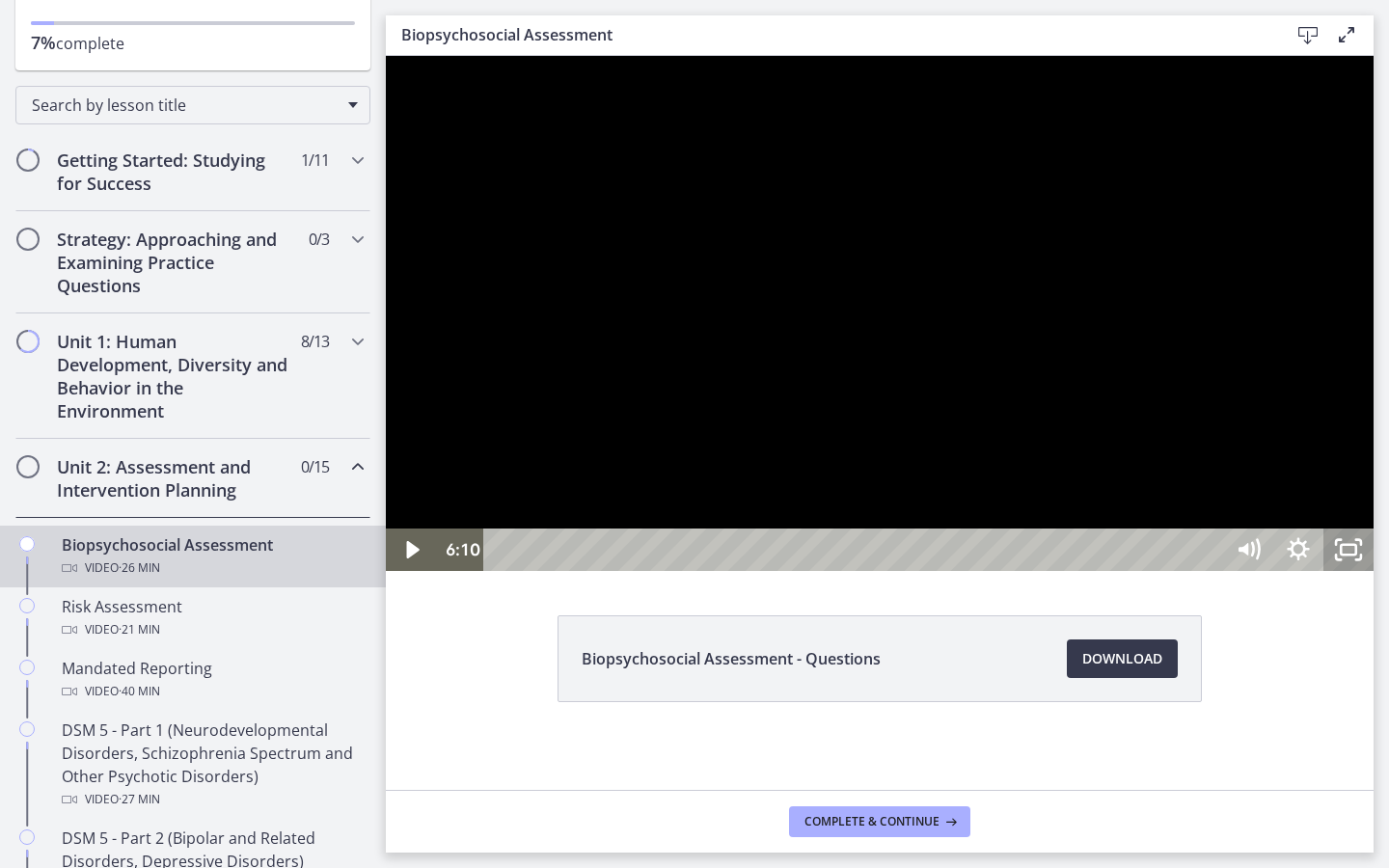 click 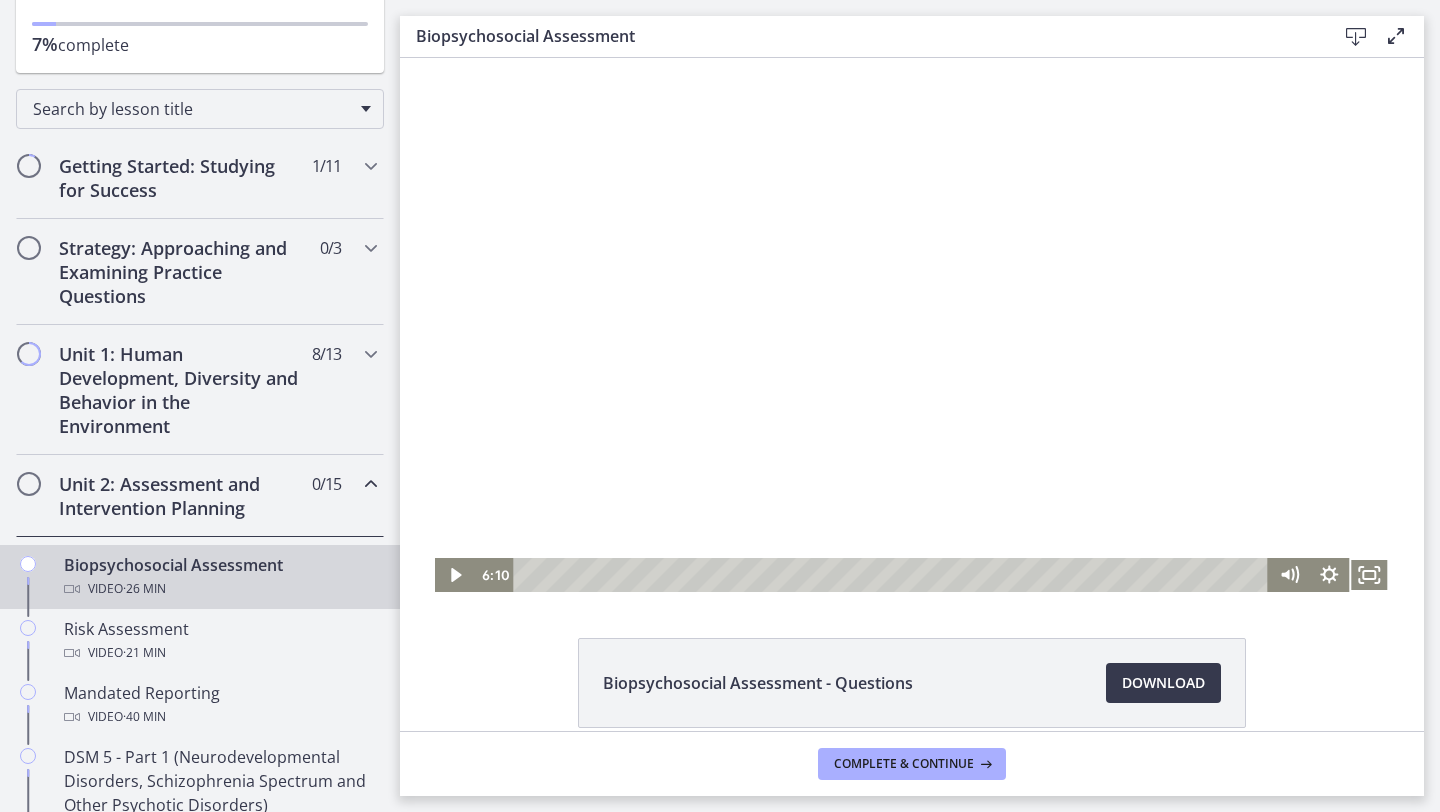 click at bounding box center [912, 325] 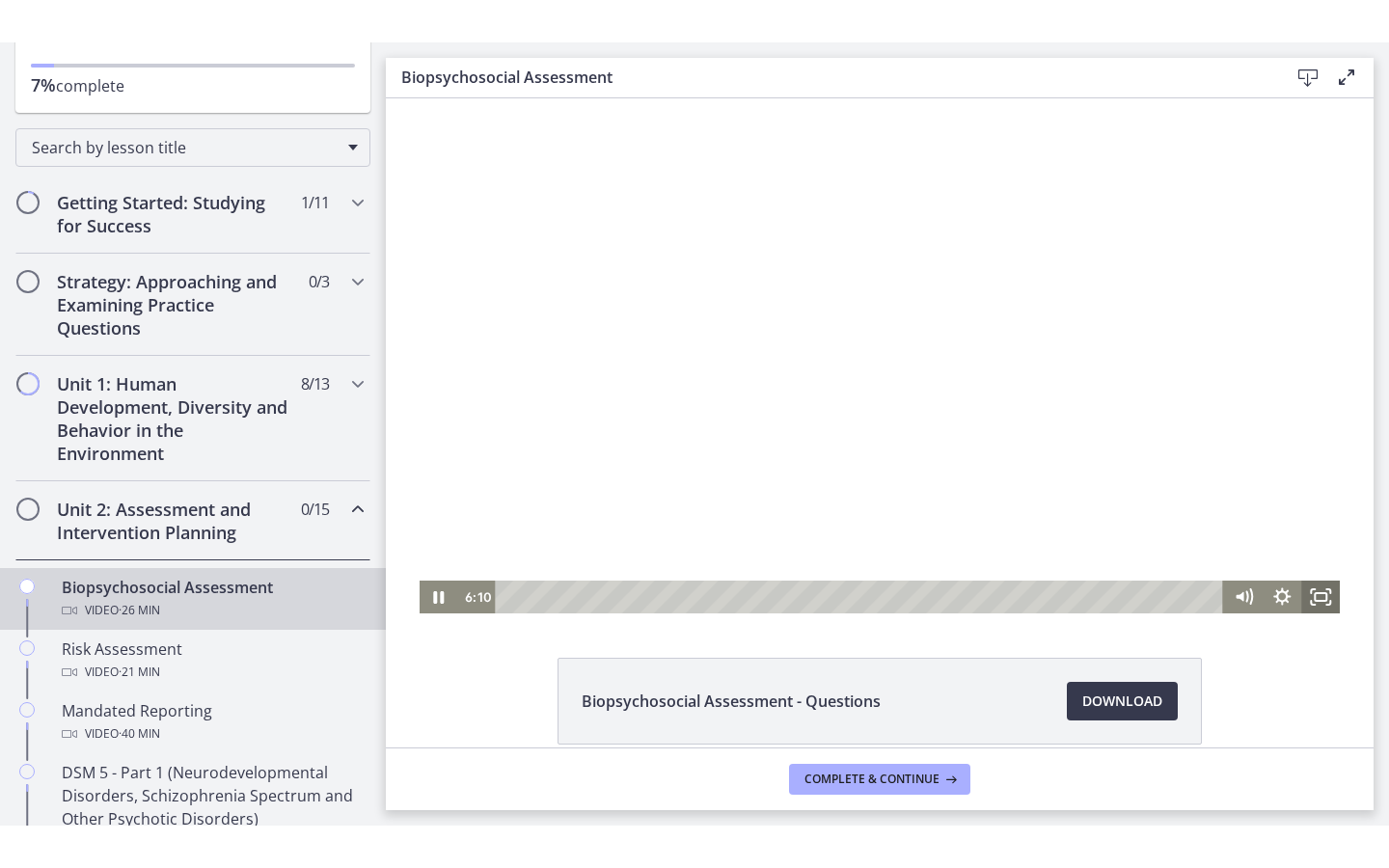 click 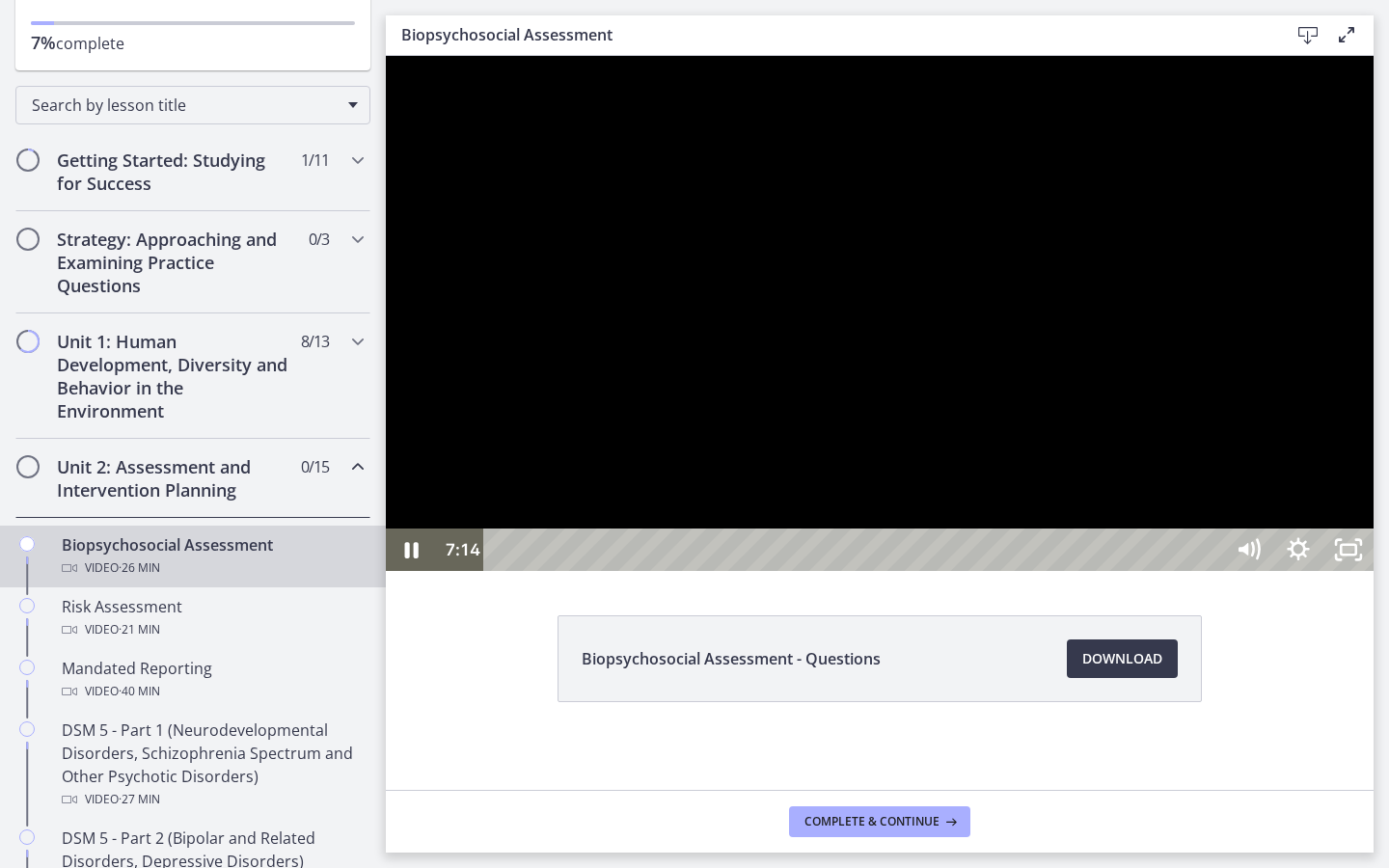 click at bounding box center (880, 313) 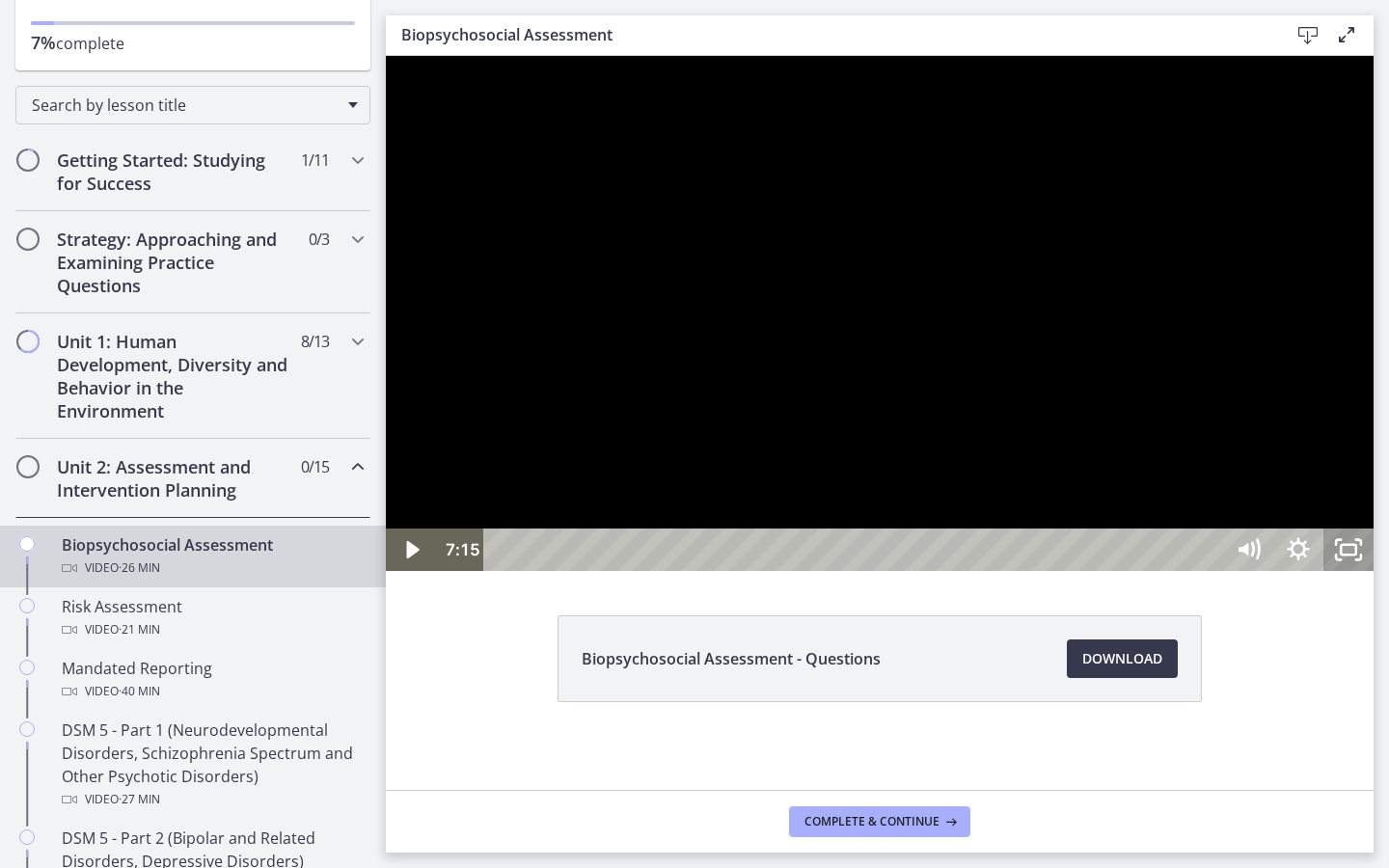 click 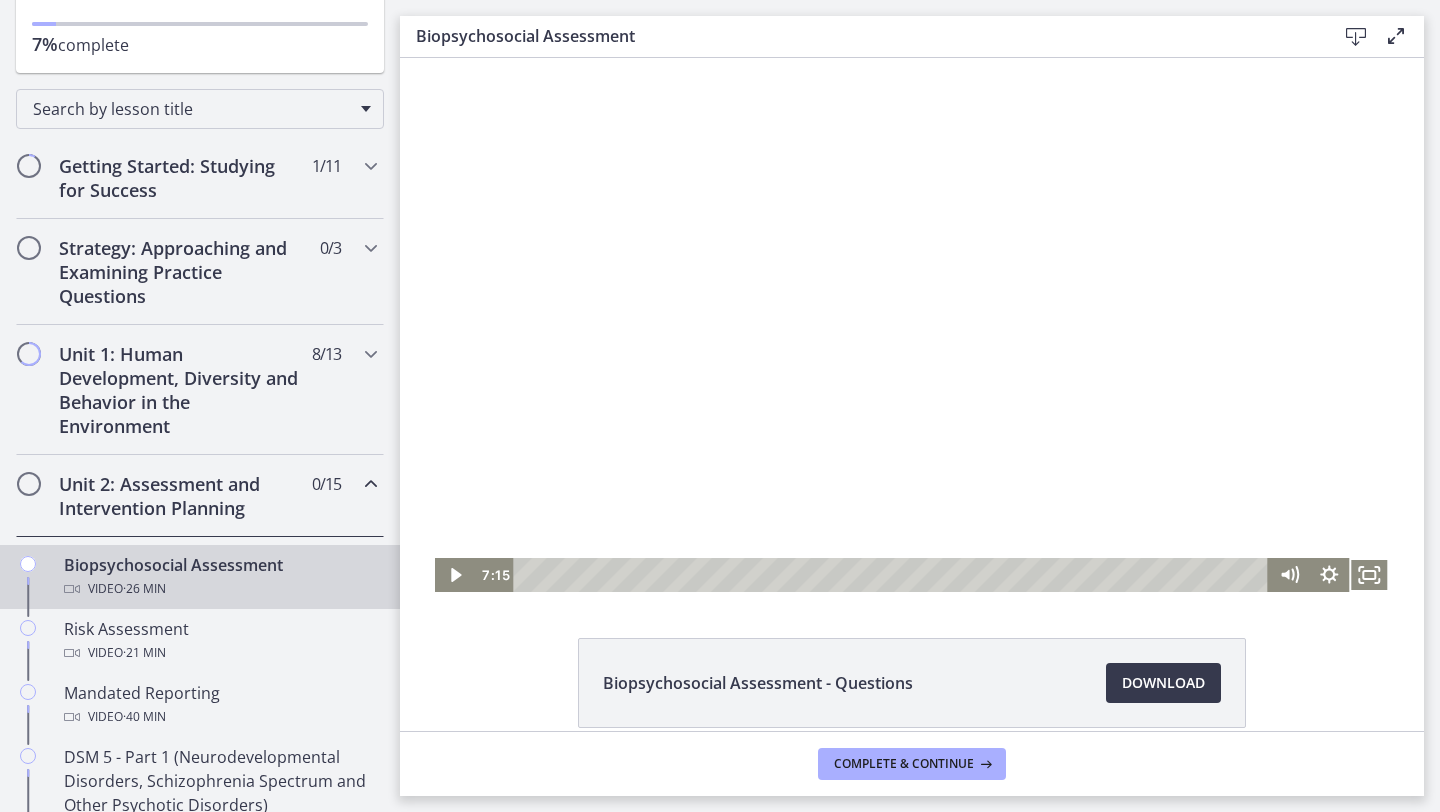 click at bounding box center (912, 325) 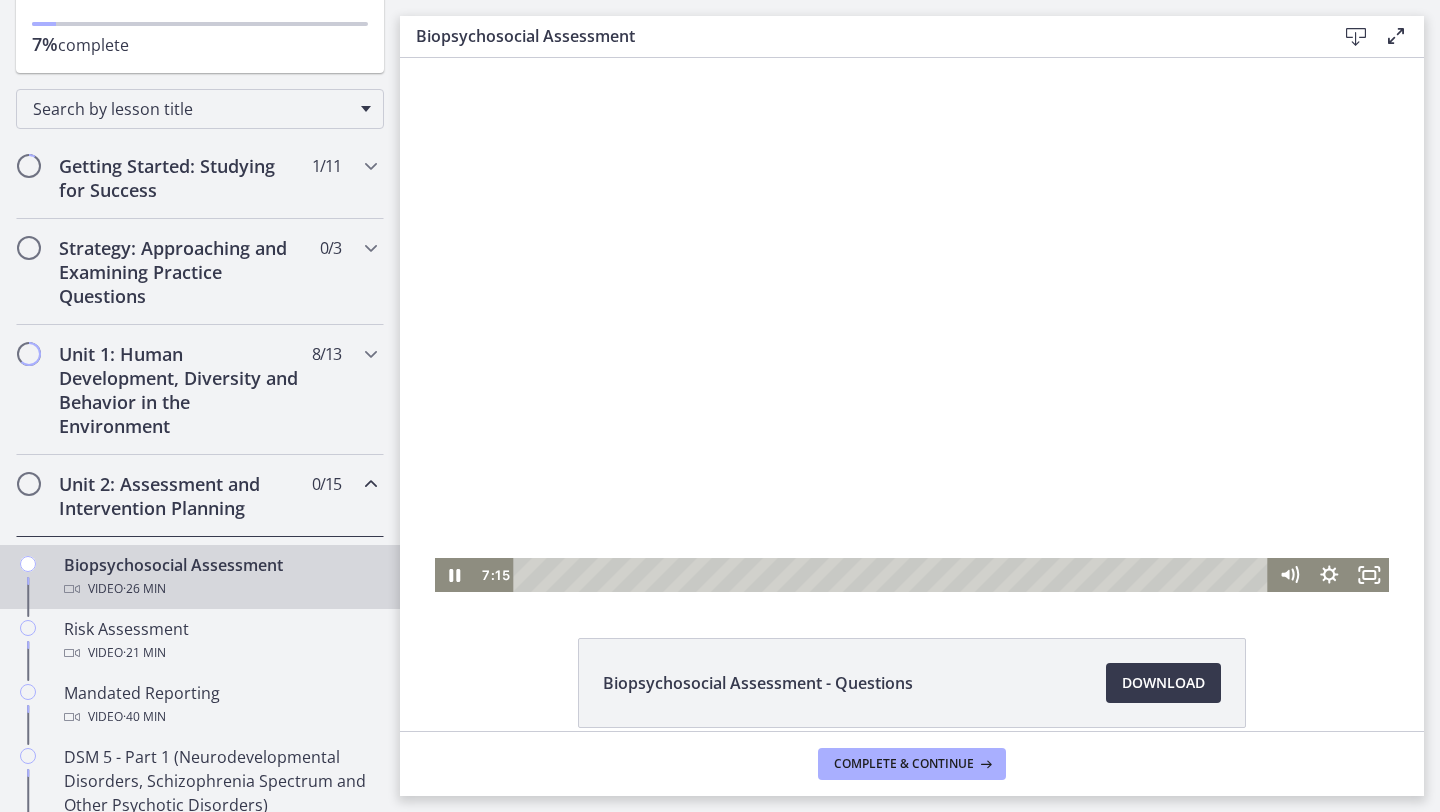 click at bounding box center (912, 325) 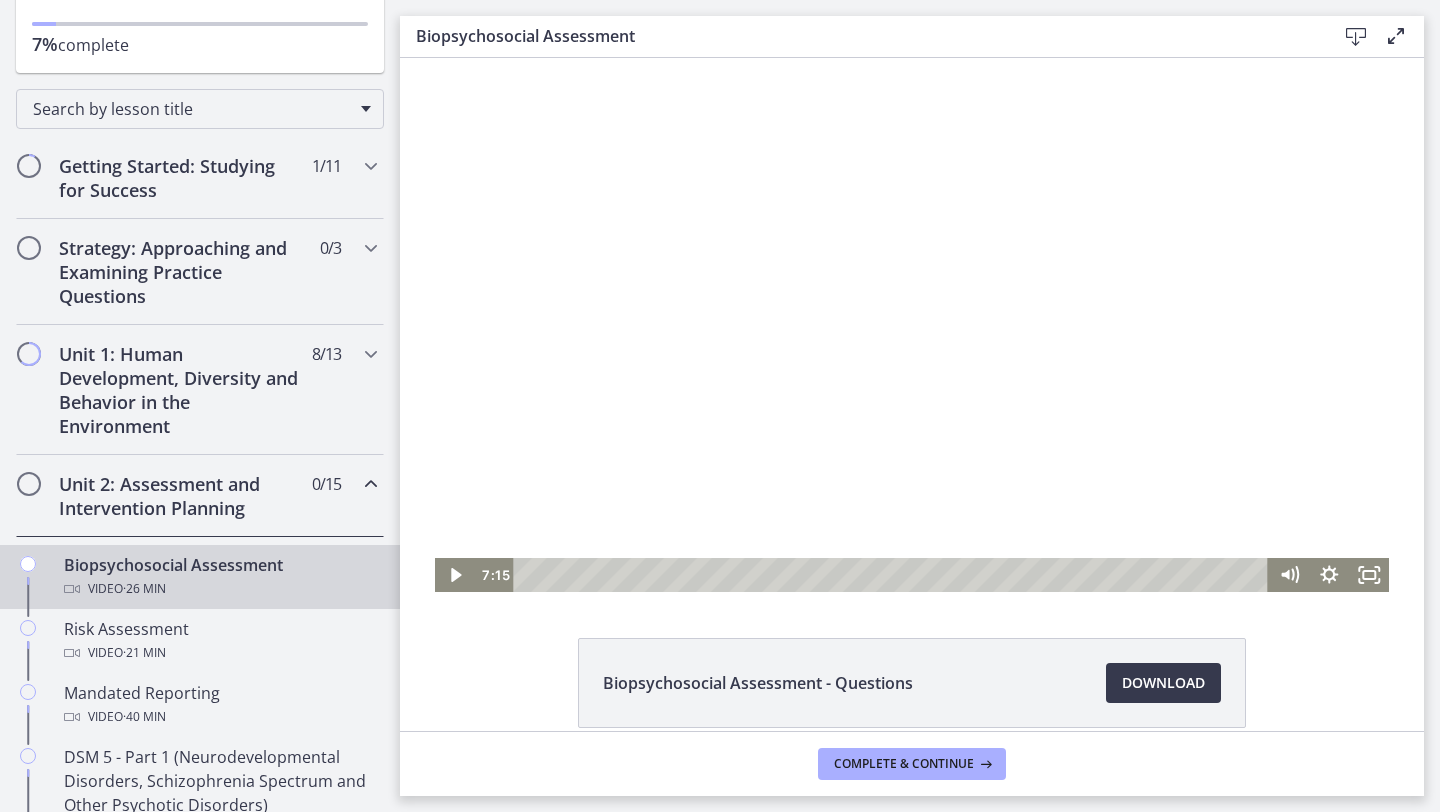 click at bounding box center (912, 325) 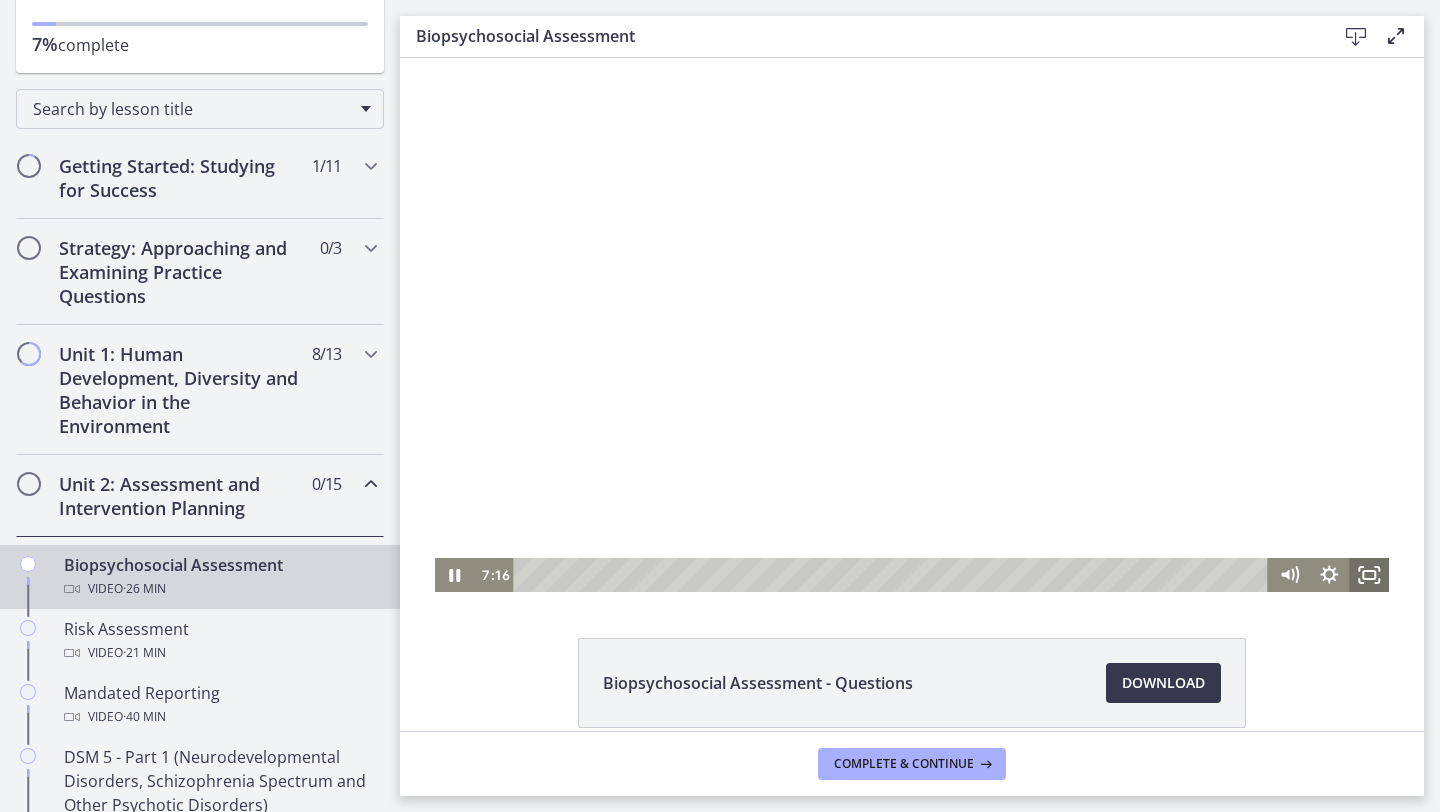 click 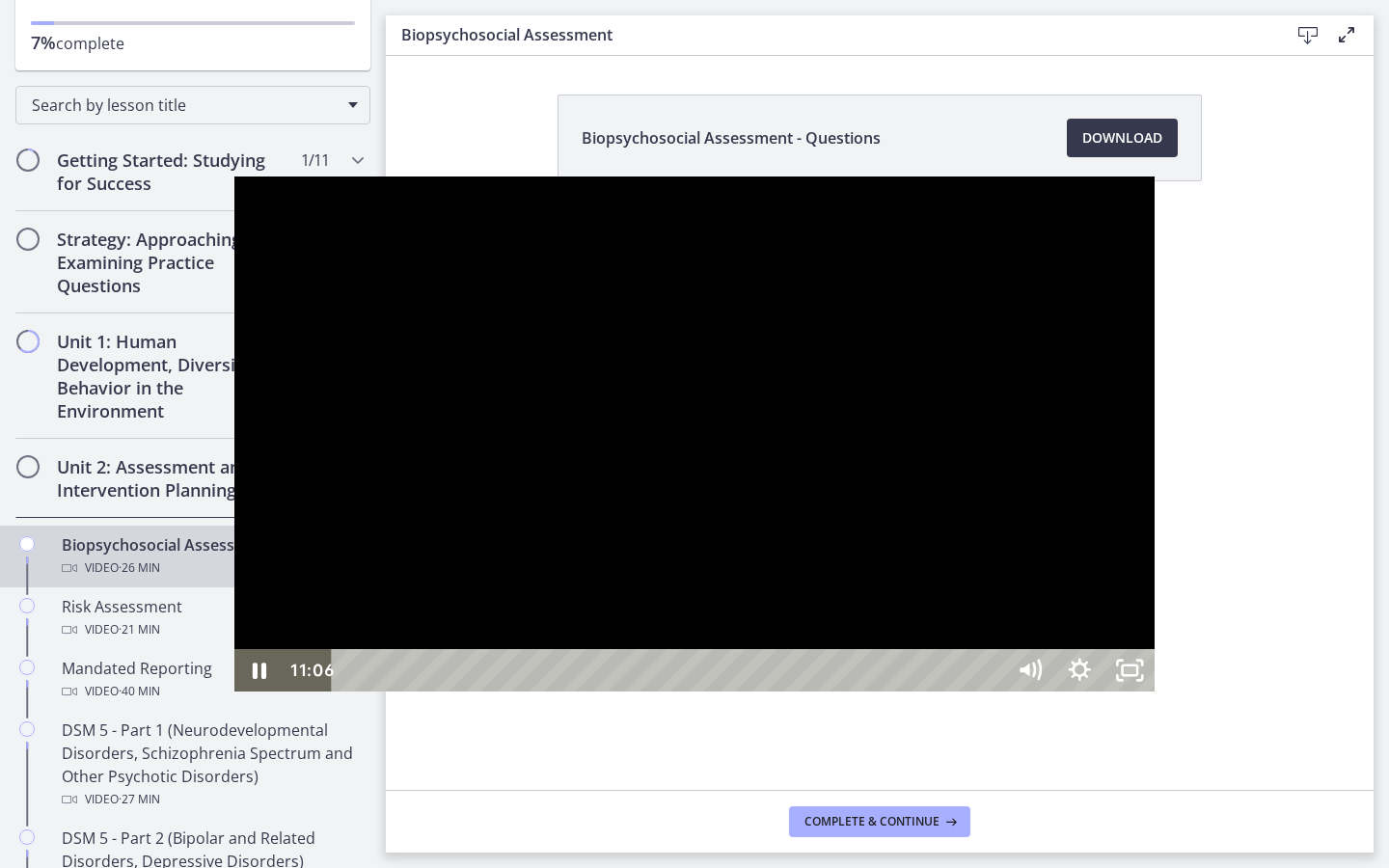 click at bounding box center [694, 434] 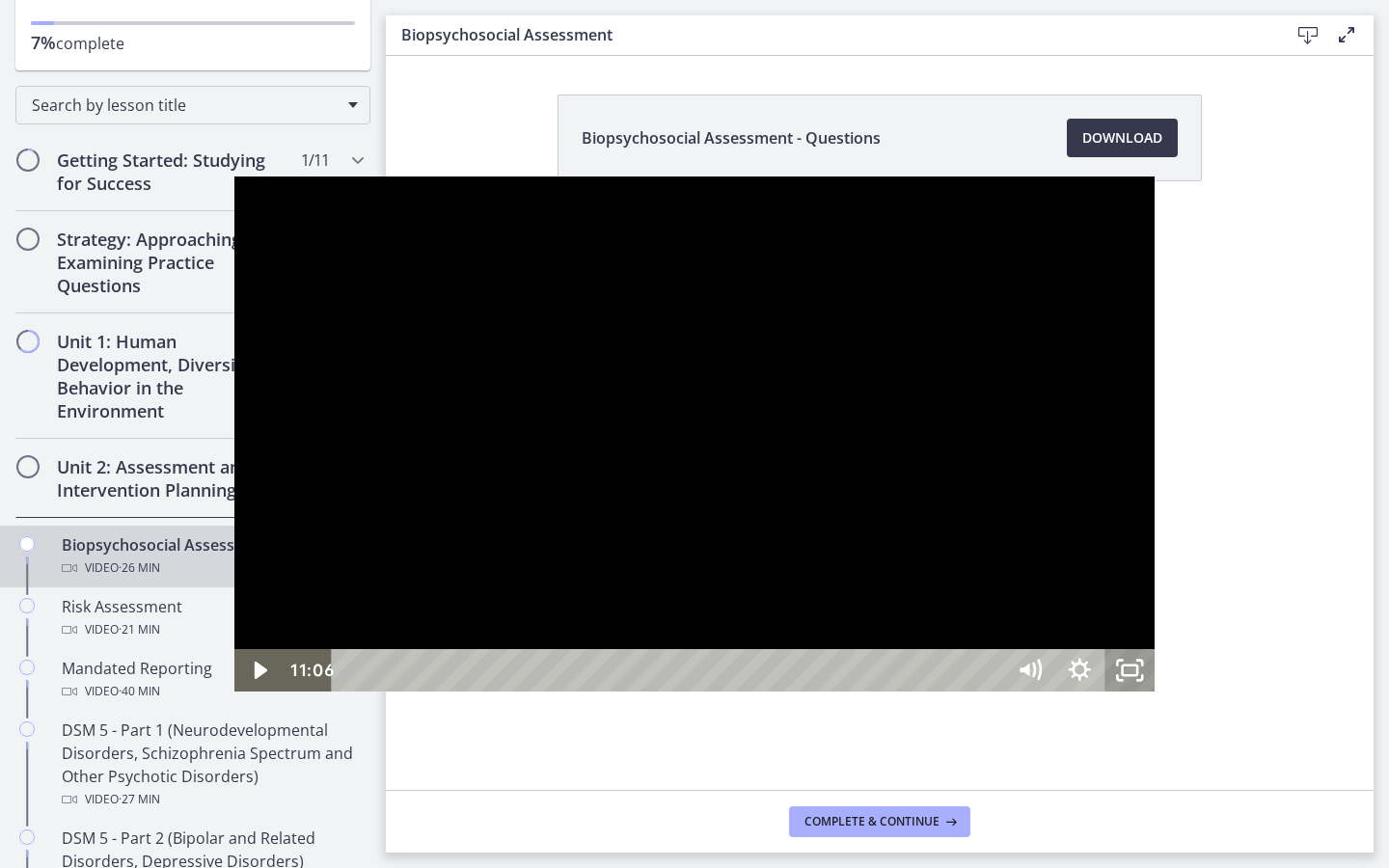 click 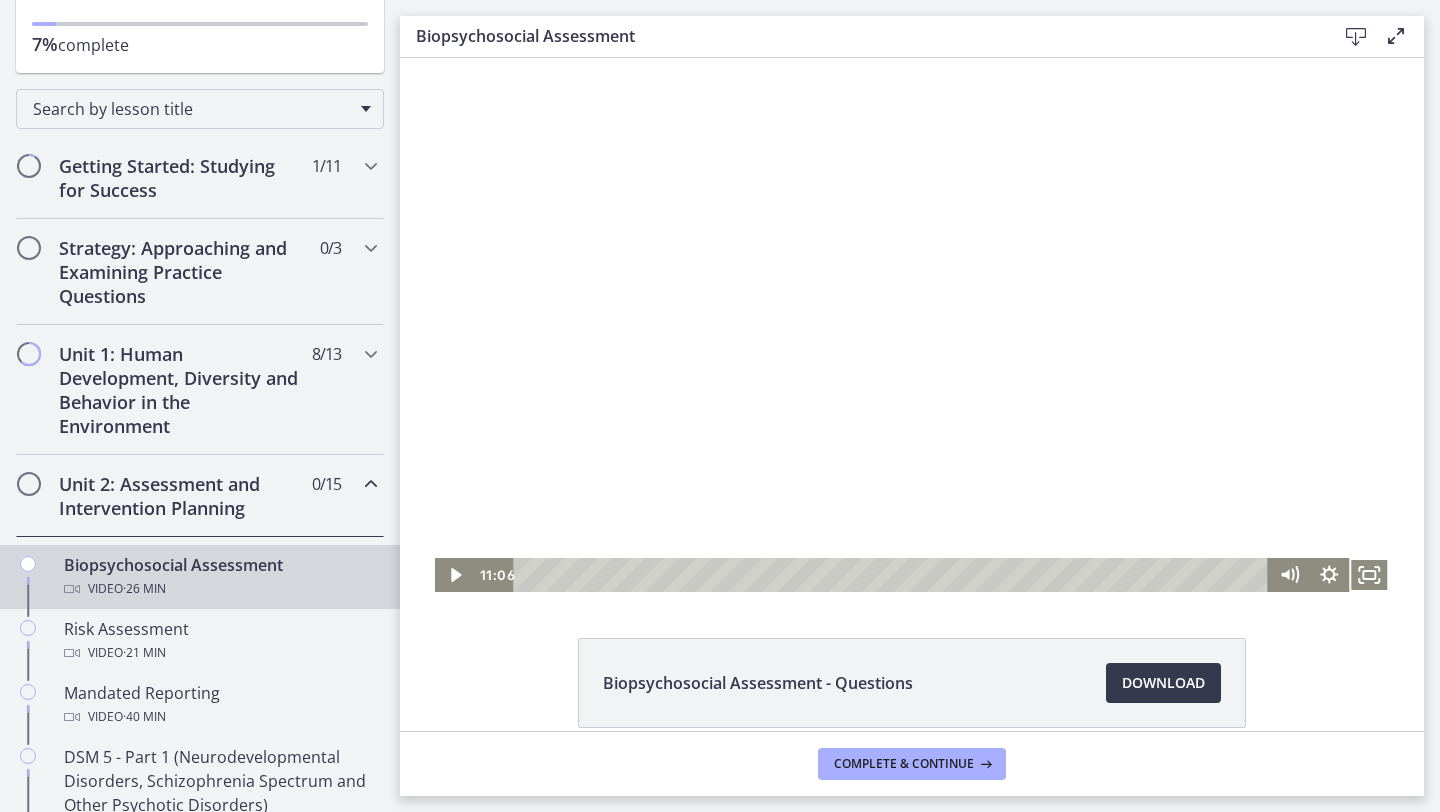 click at bounding box center [912, 325] 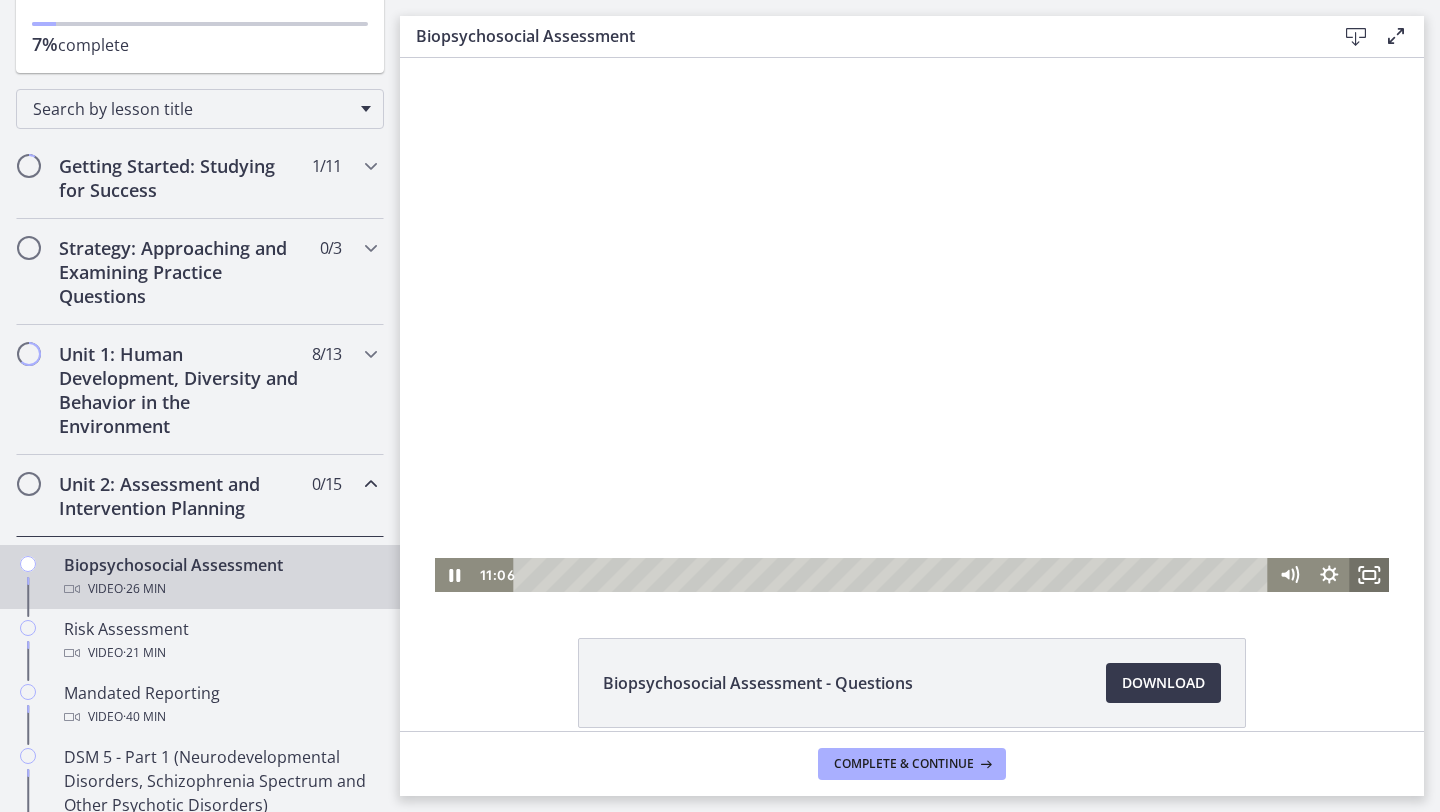 click 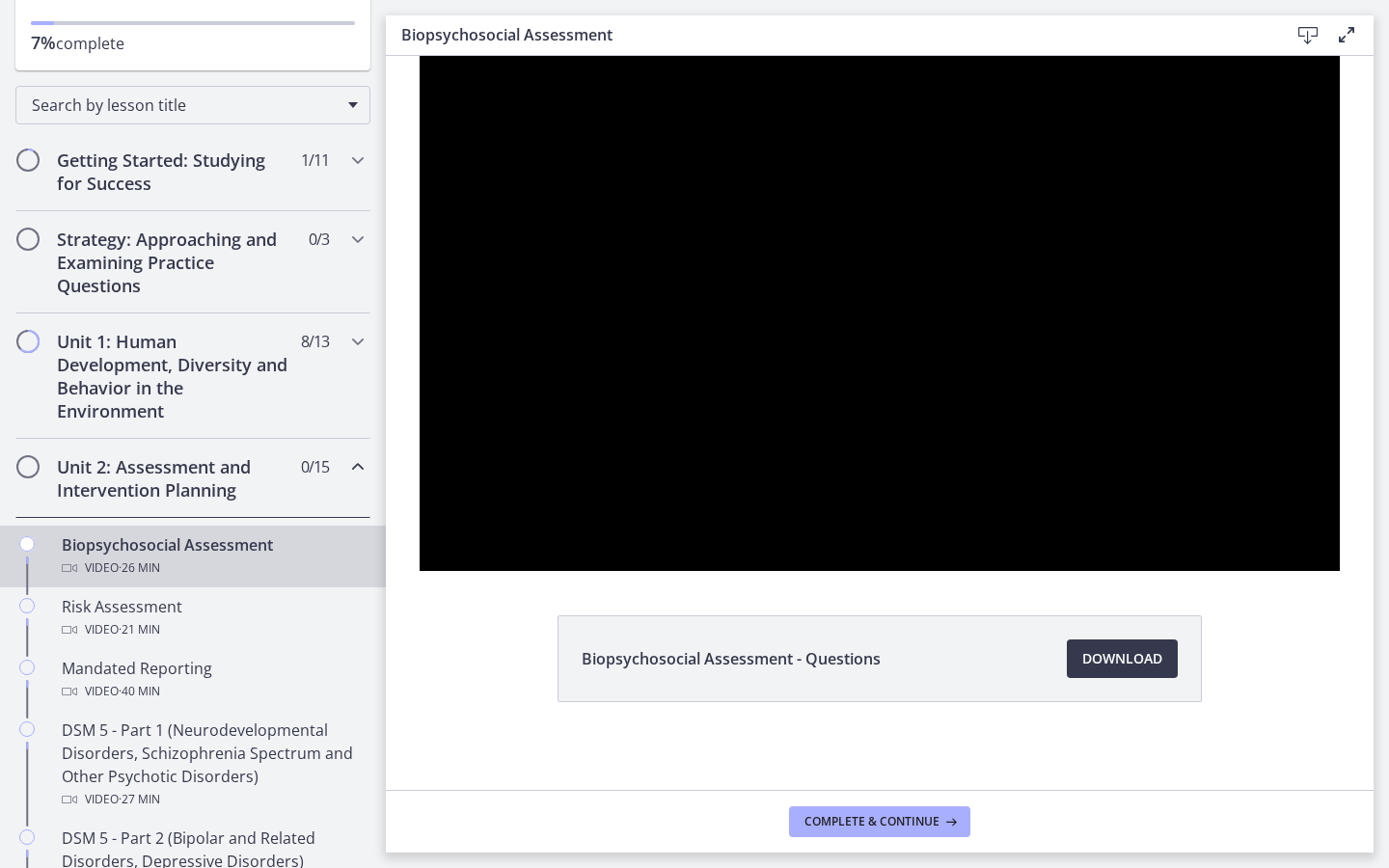 type 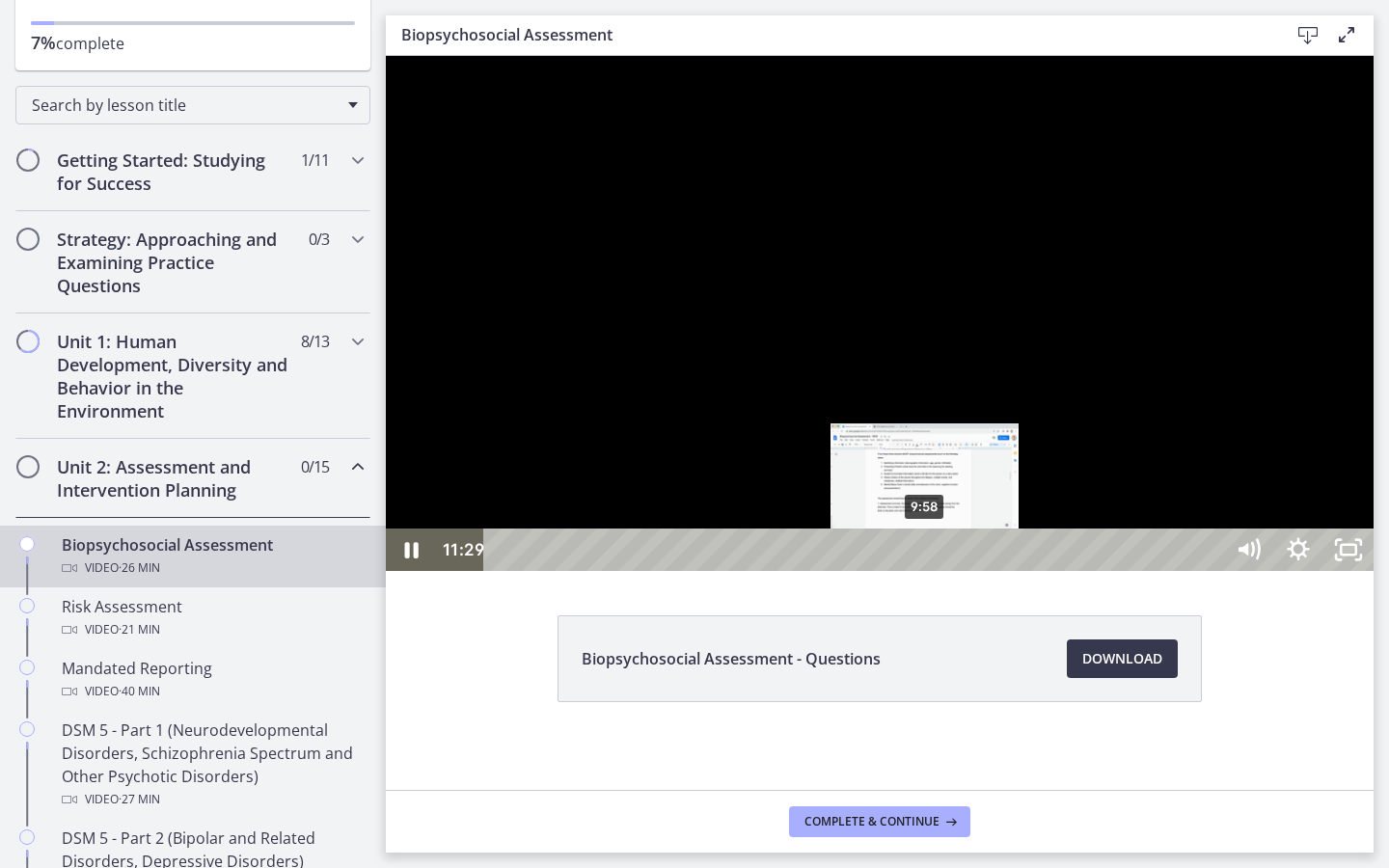 click on "9:58" at bounding box center (857, 550) 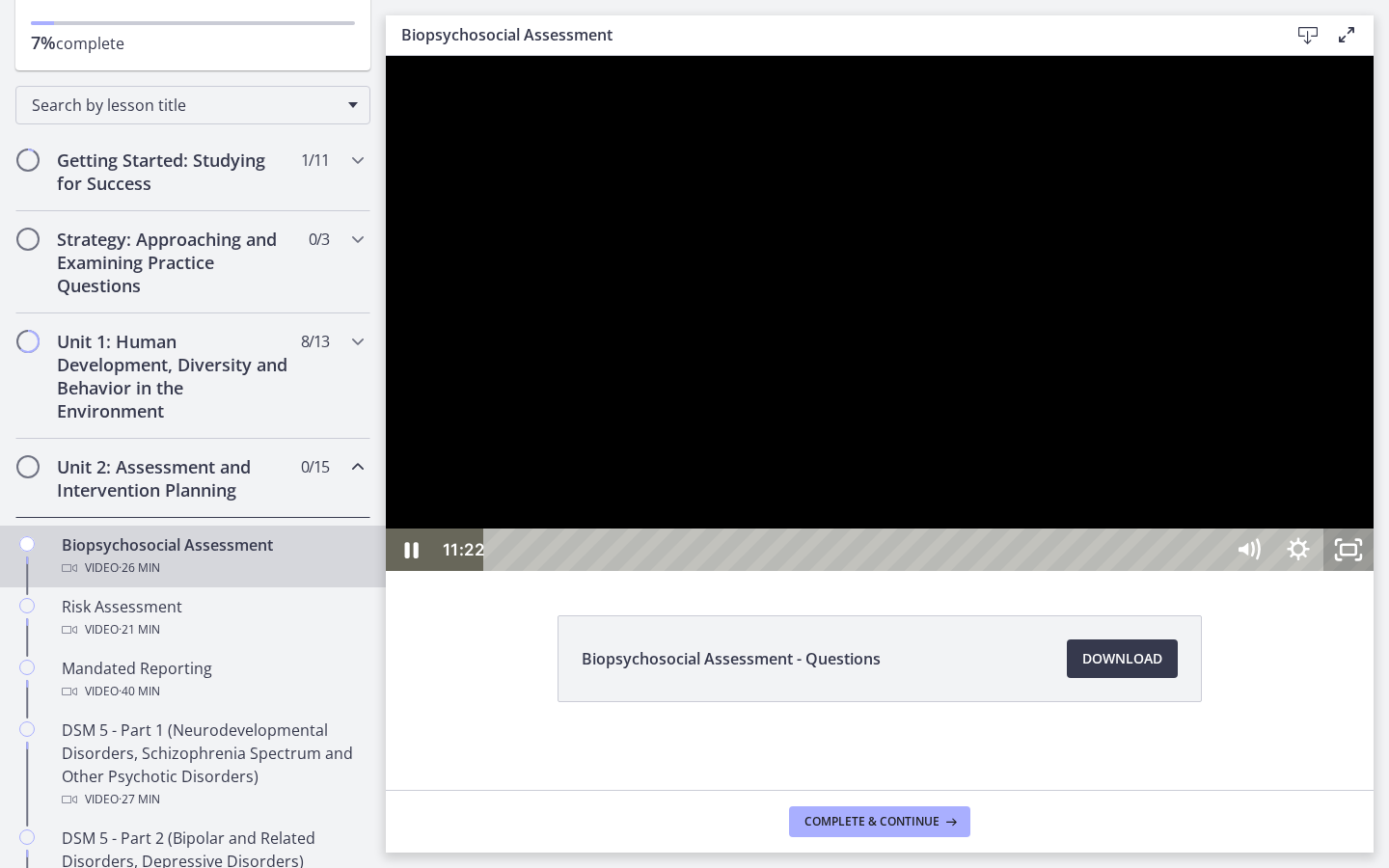 click 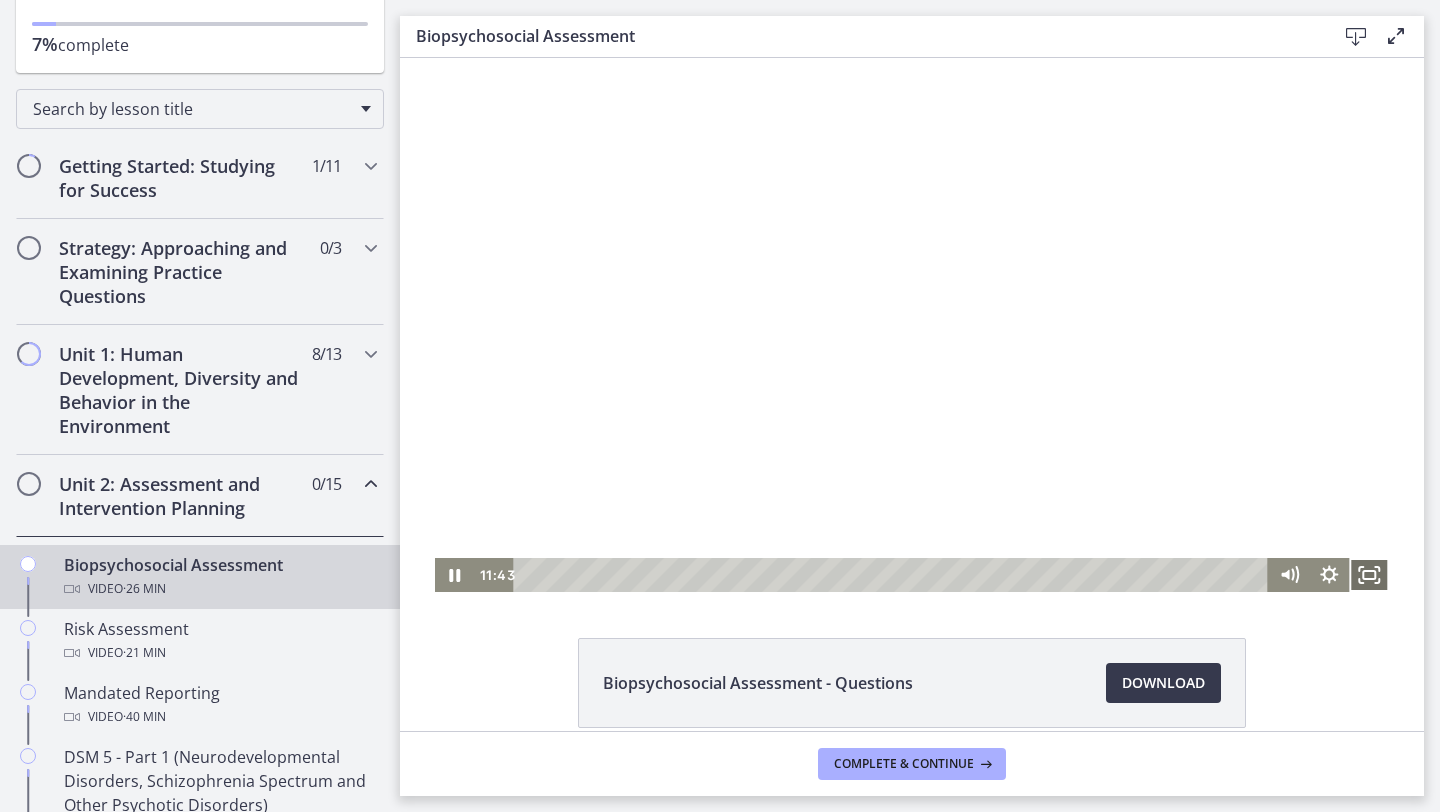 click 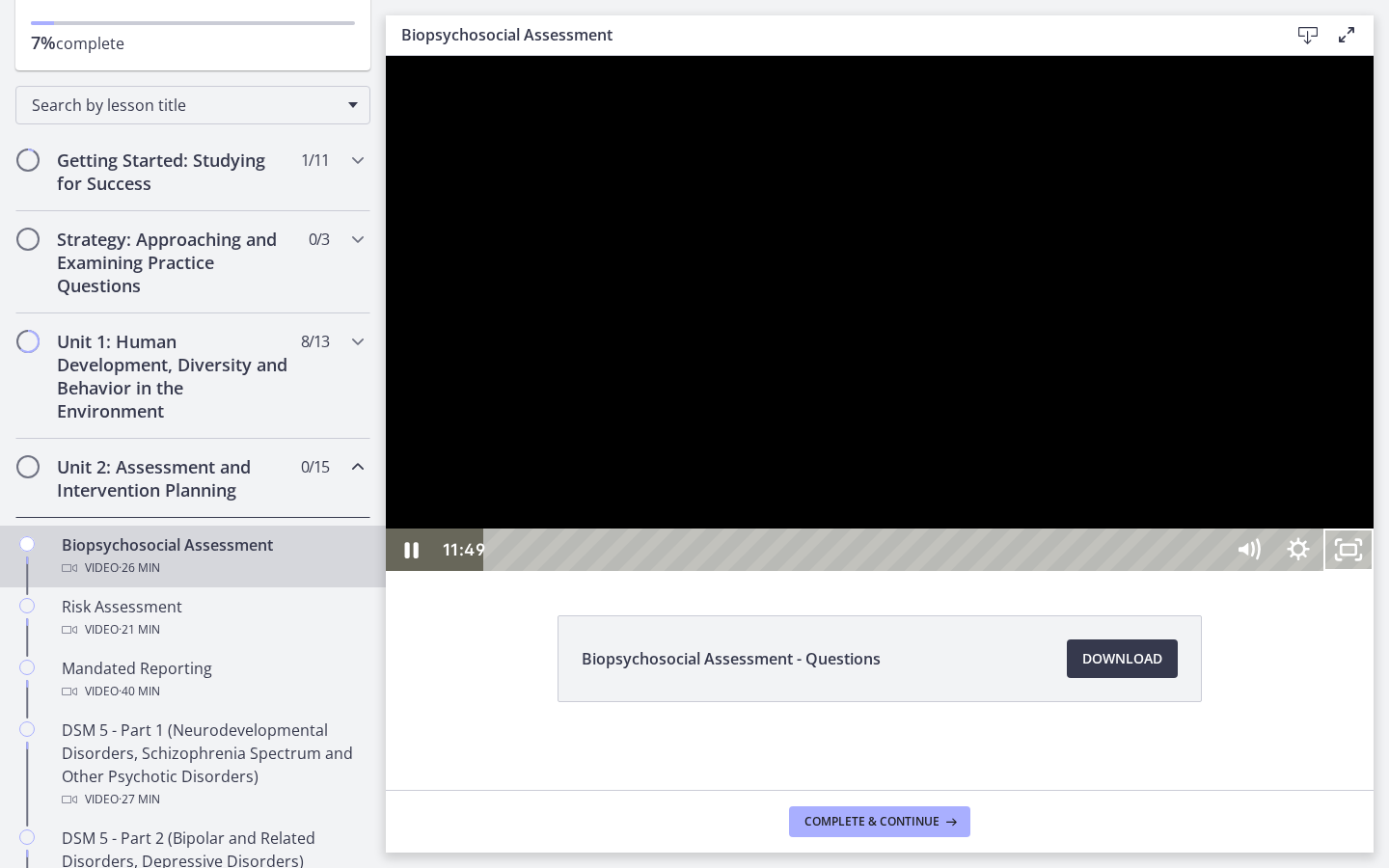 click at bounding box center (880, 313) 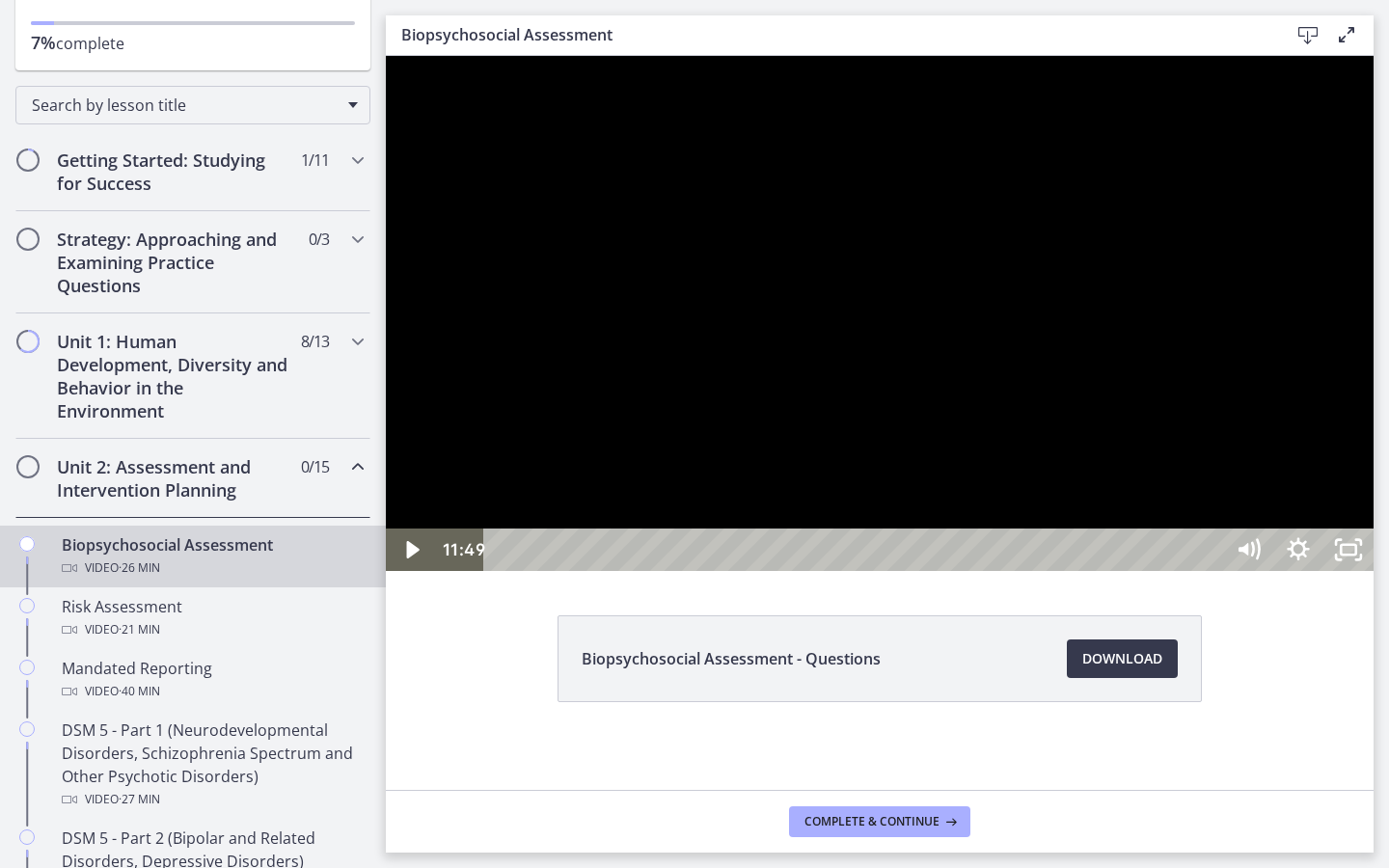 click at bounding box center [880, 313] 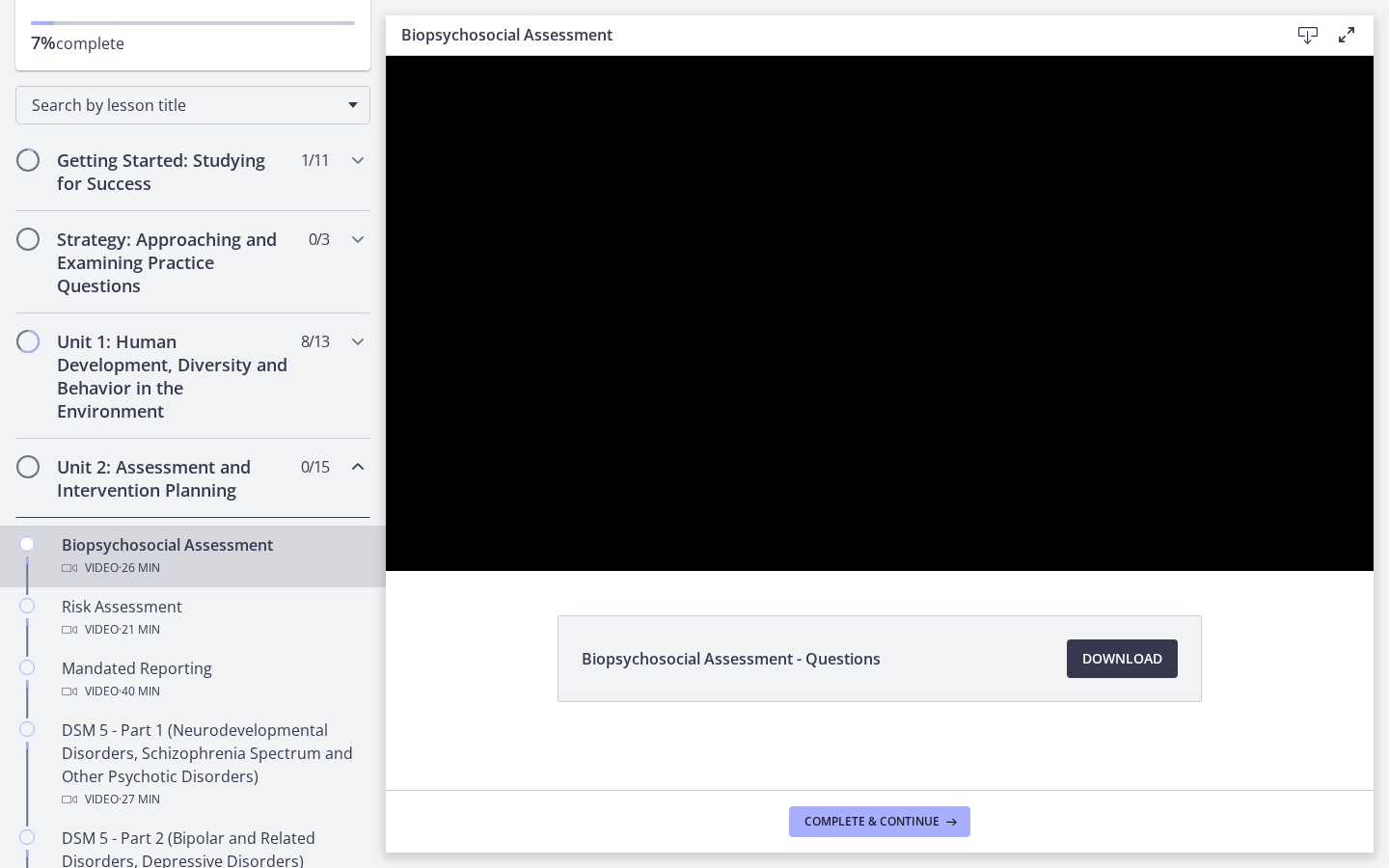 click at bounding box center [880, 313] 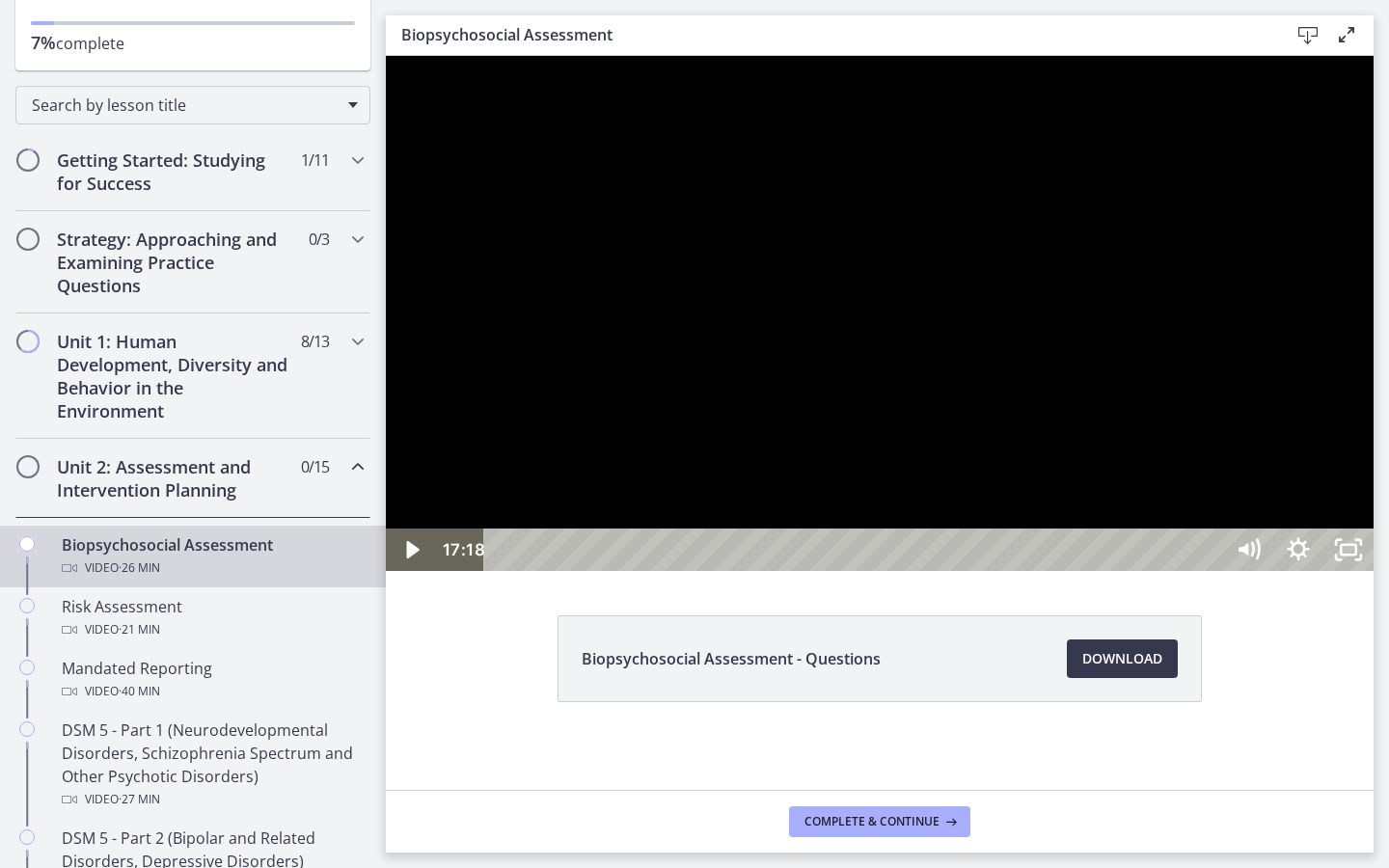 click at bounding box center [880, 313] 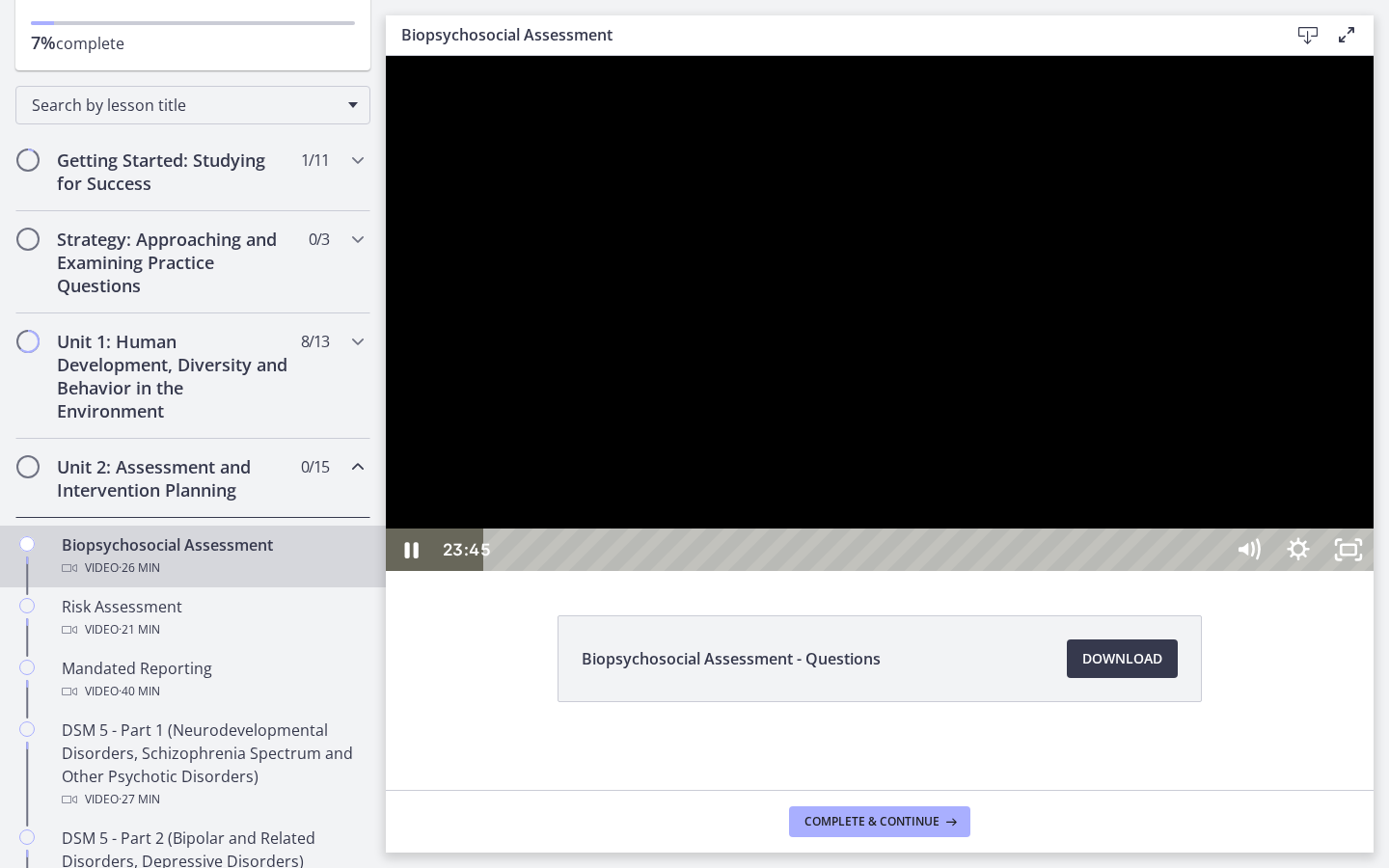 type 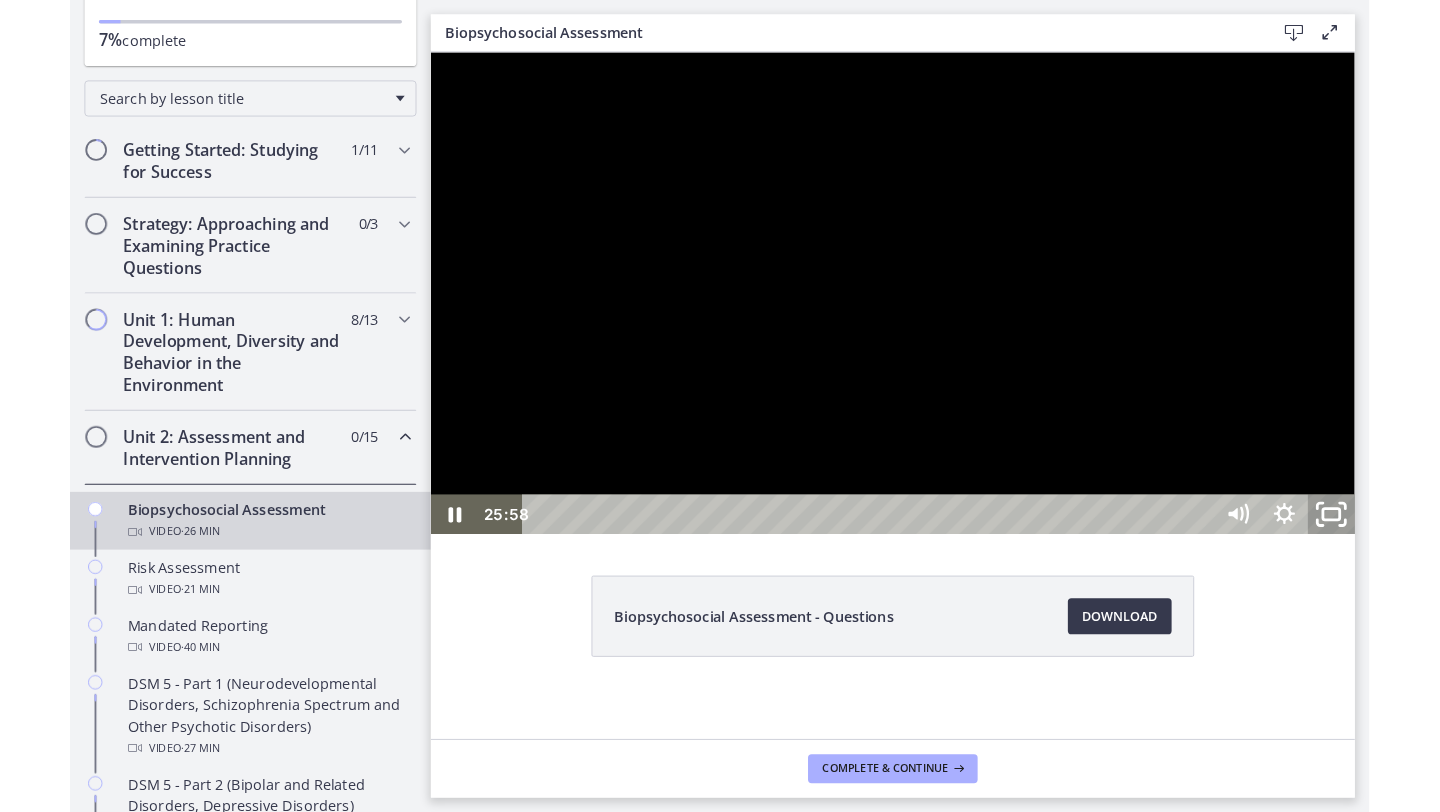 drag, startPoint x: 1846, startPoint y: 910, endPoint x: 1846, endPoint y: 822, distance: 88 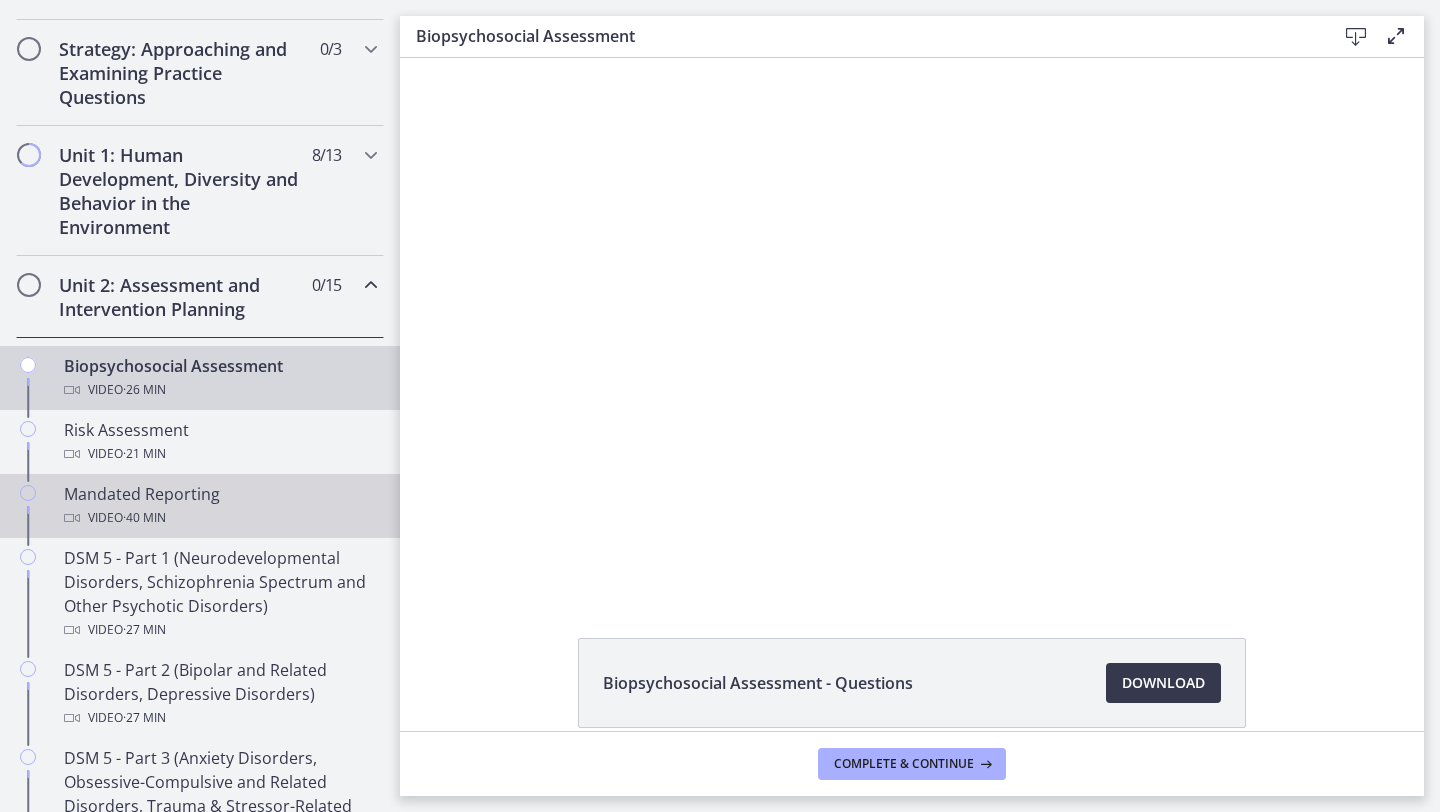 scroll, scrollTop: 459, scrollLeft: 0, axis: vertical 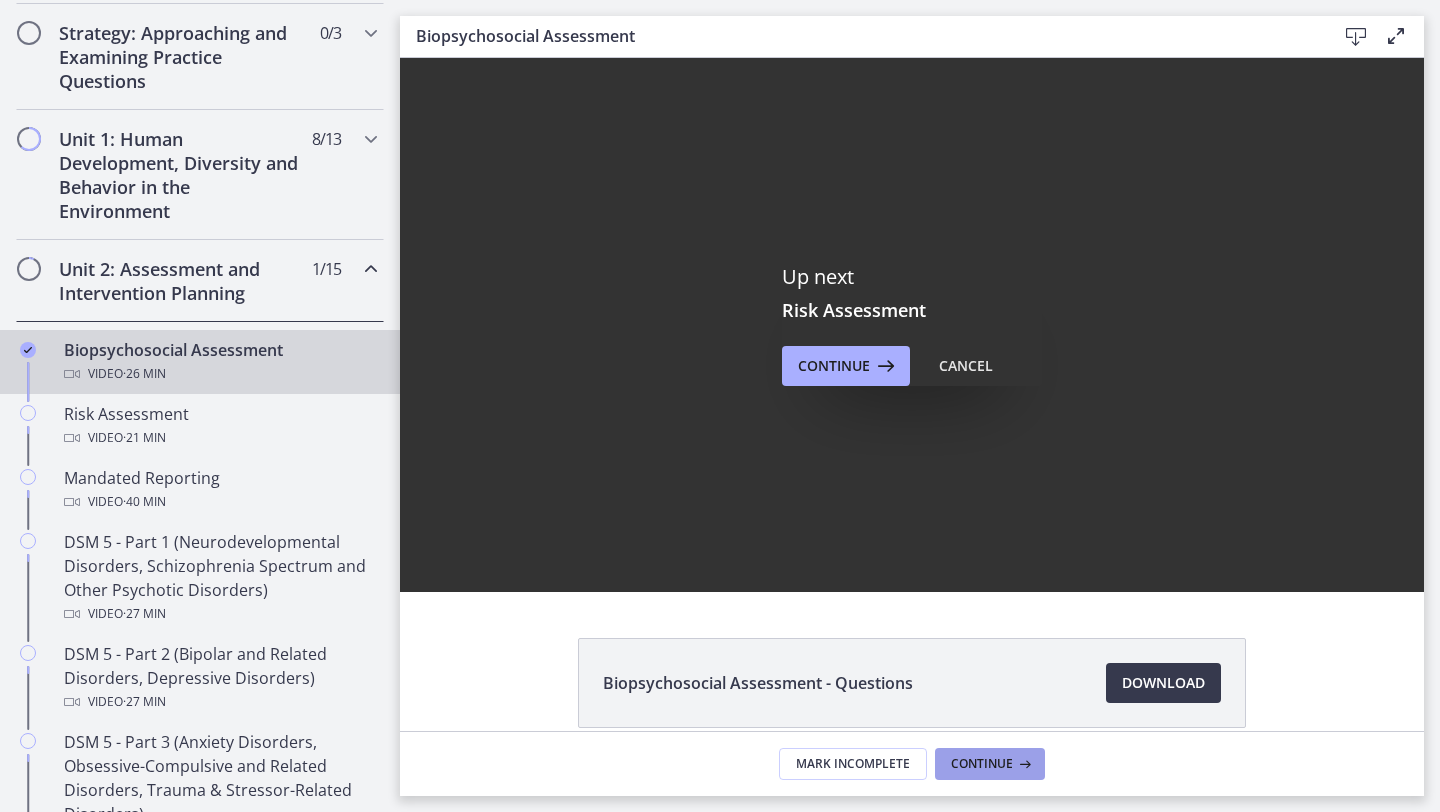click on "Continue" at bounding box center (990, 764) 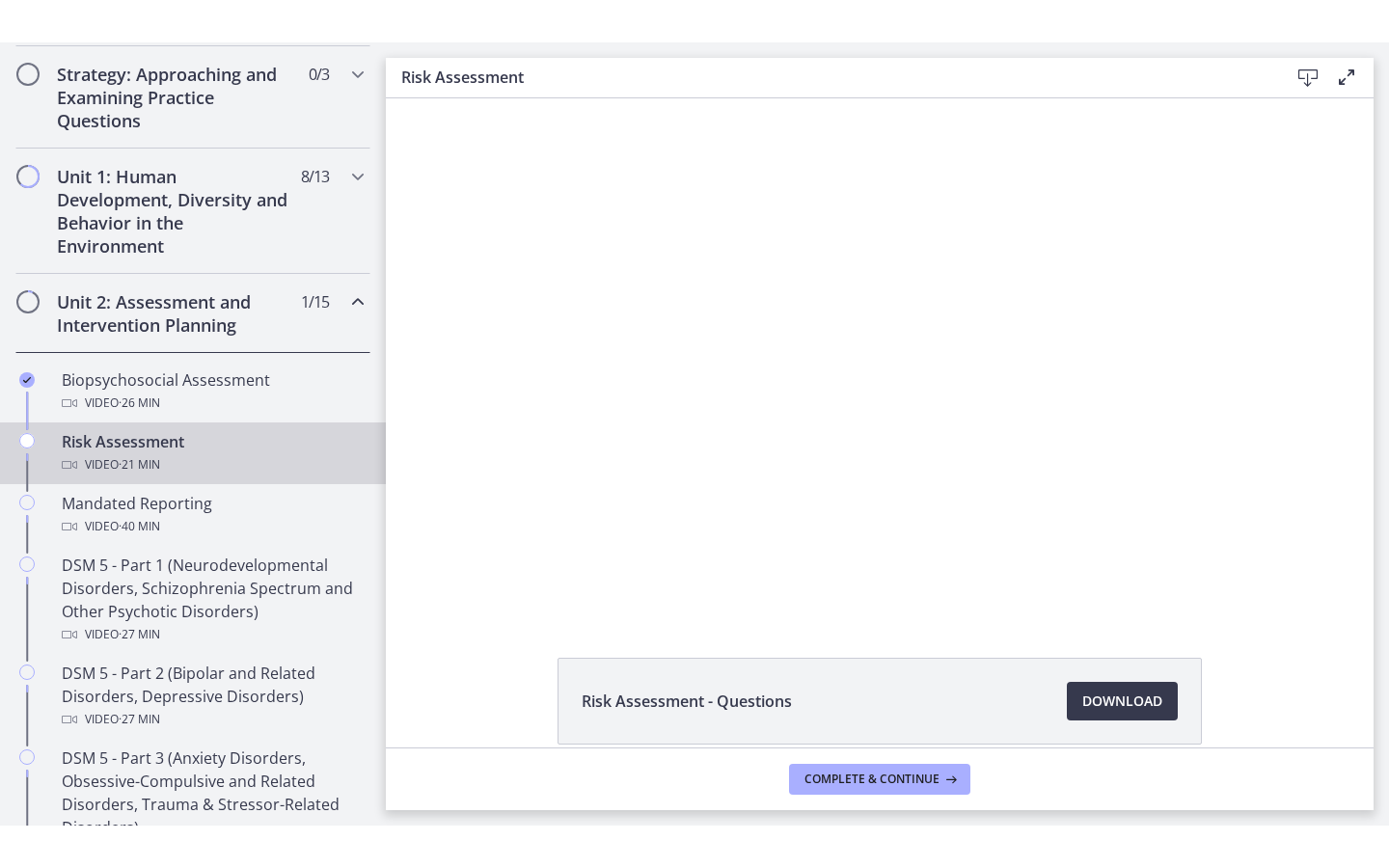 scroll, scrollTop: 0, scrollLeft: 0, axis: both 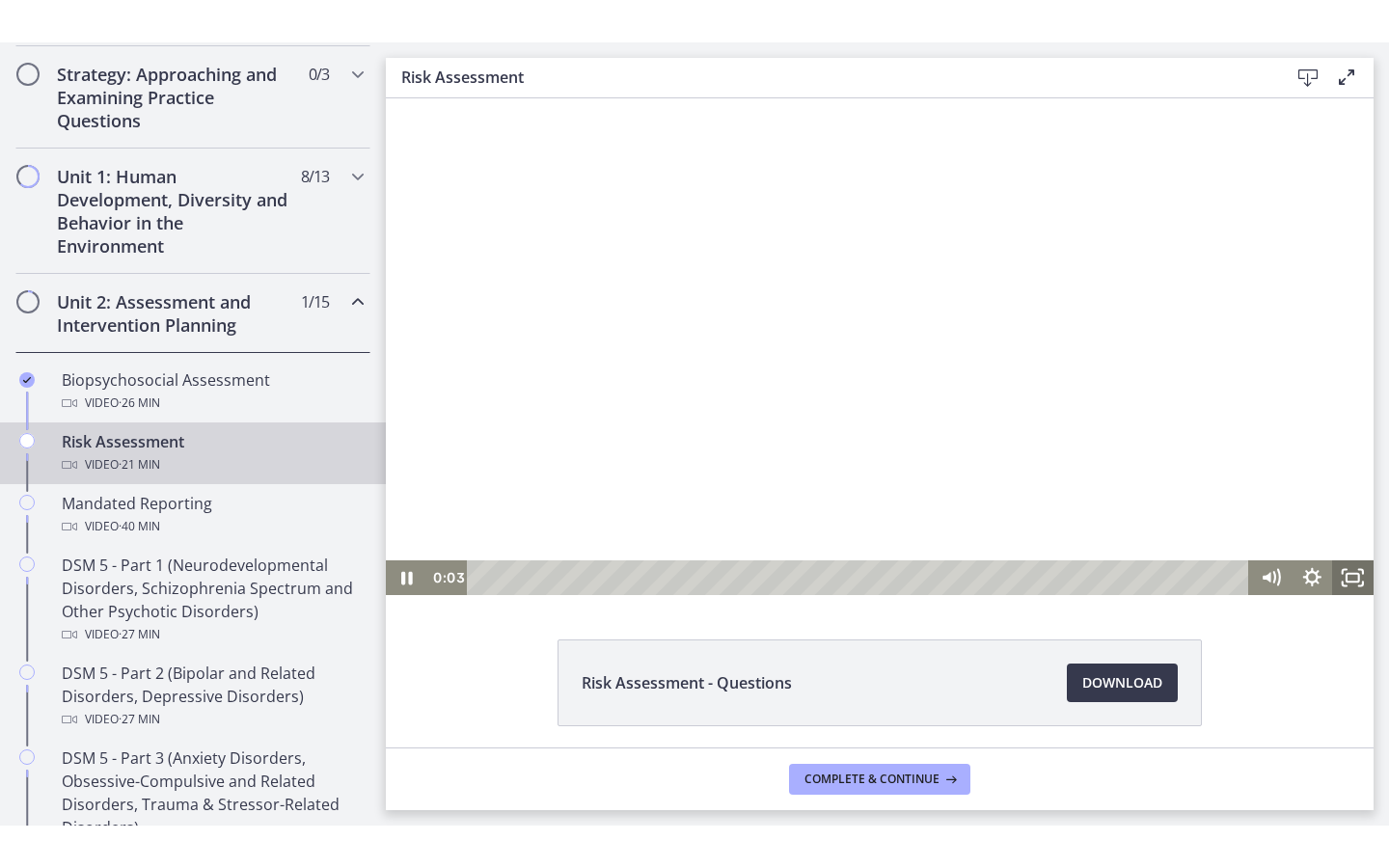 click 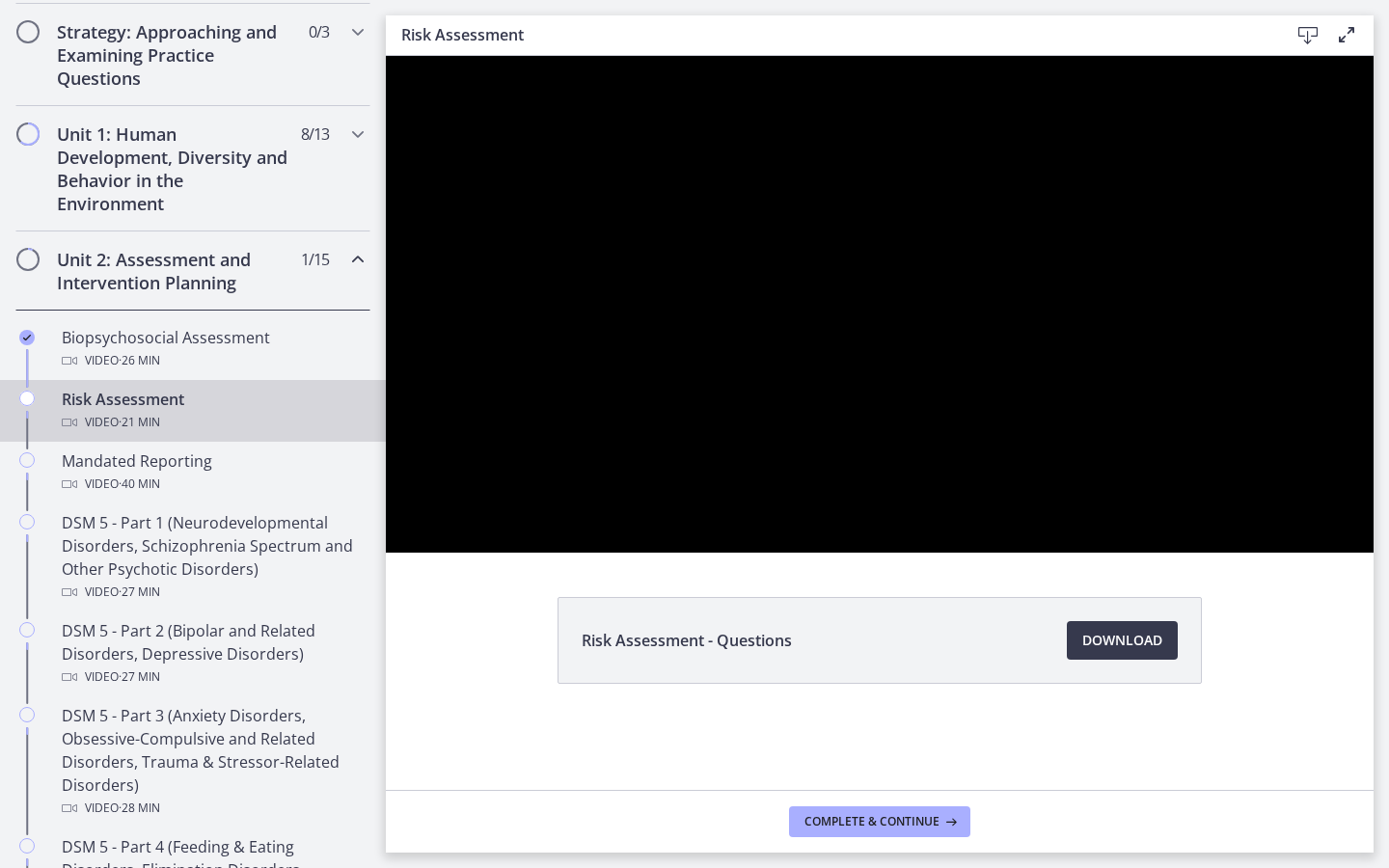 type 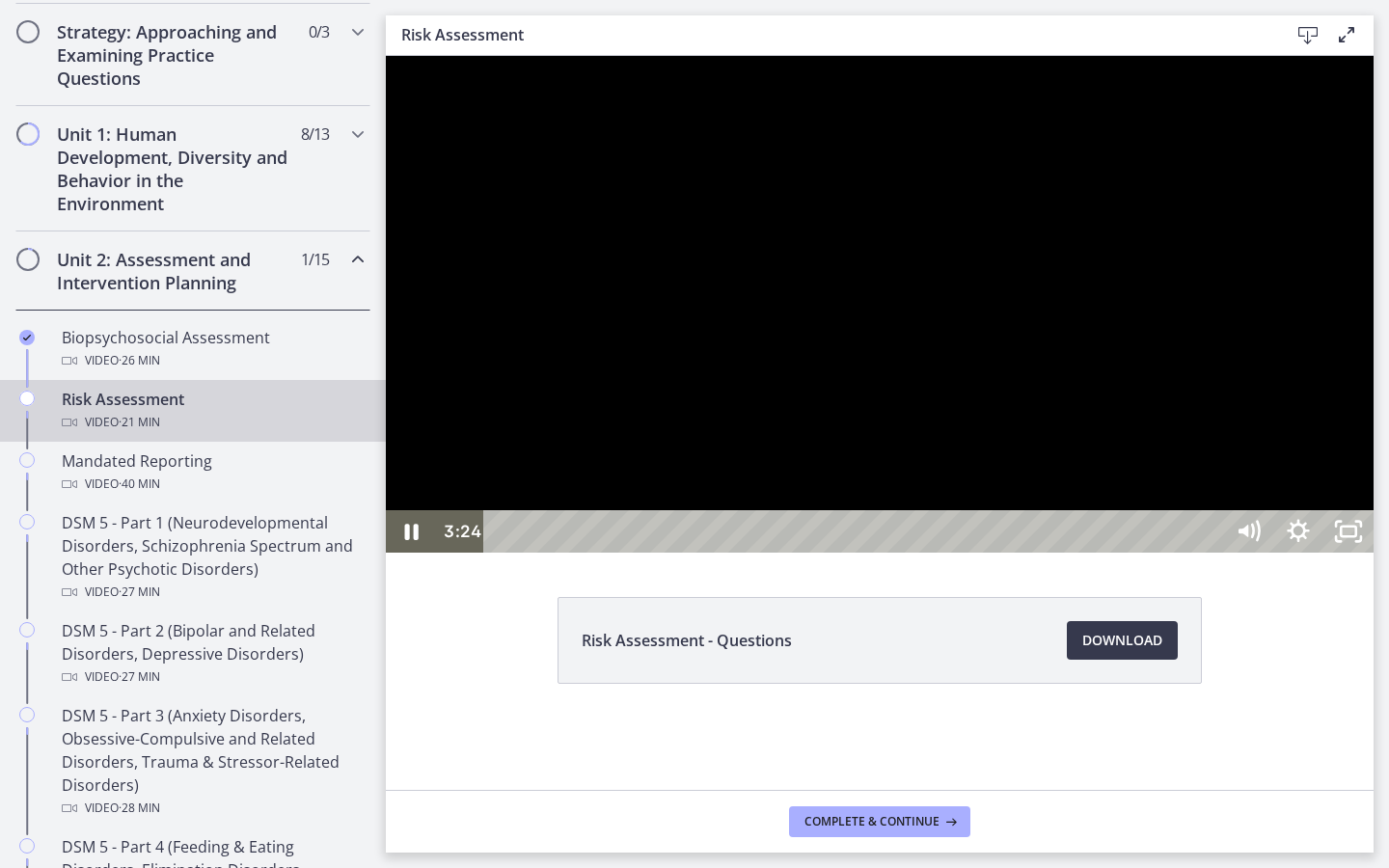 click at bounding box center (880, 304) 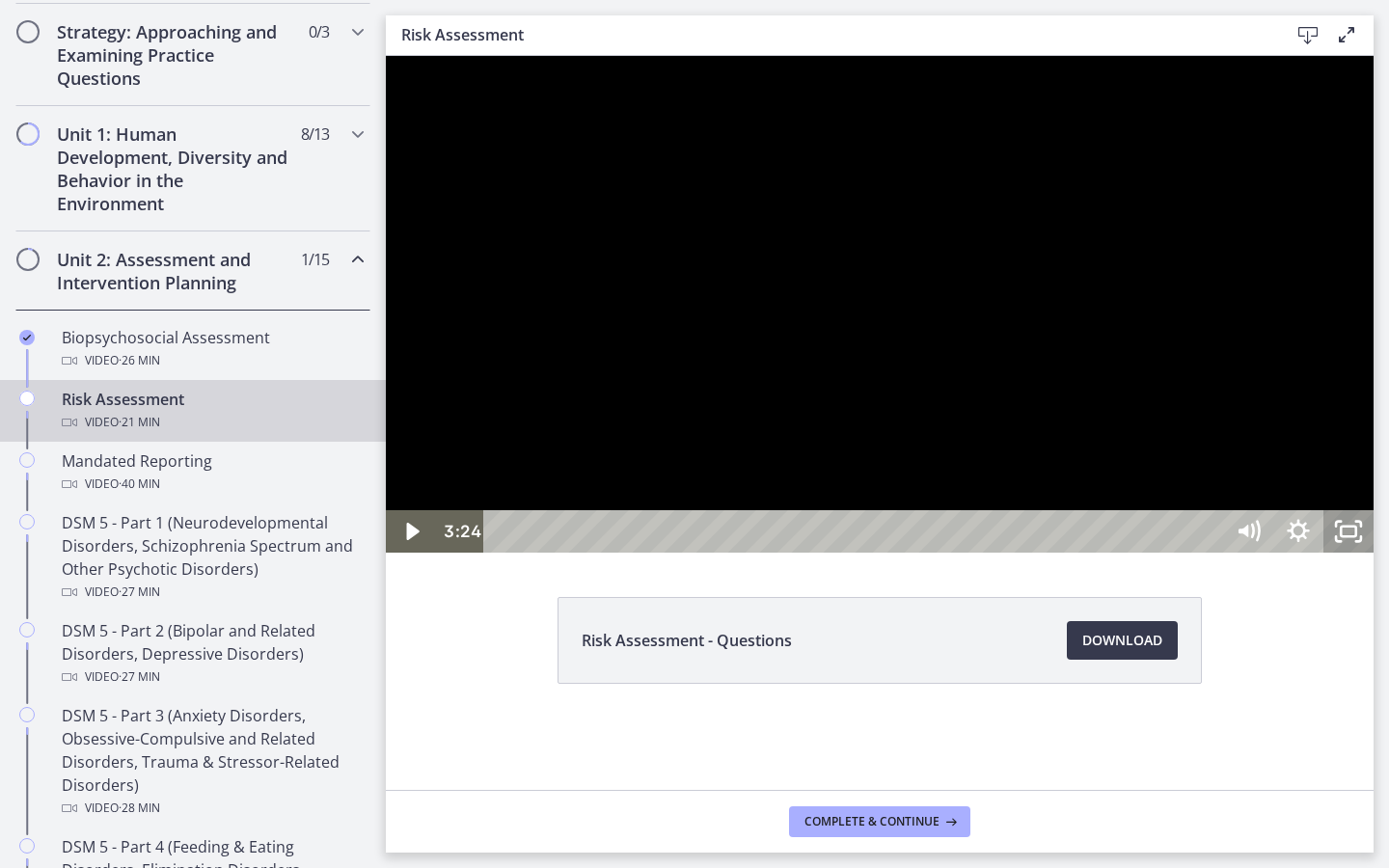 click 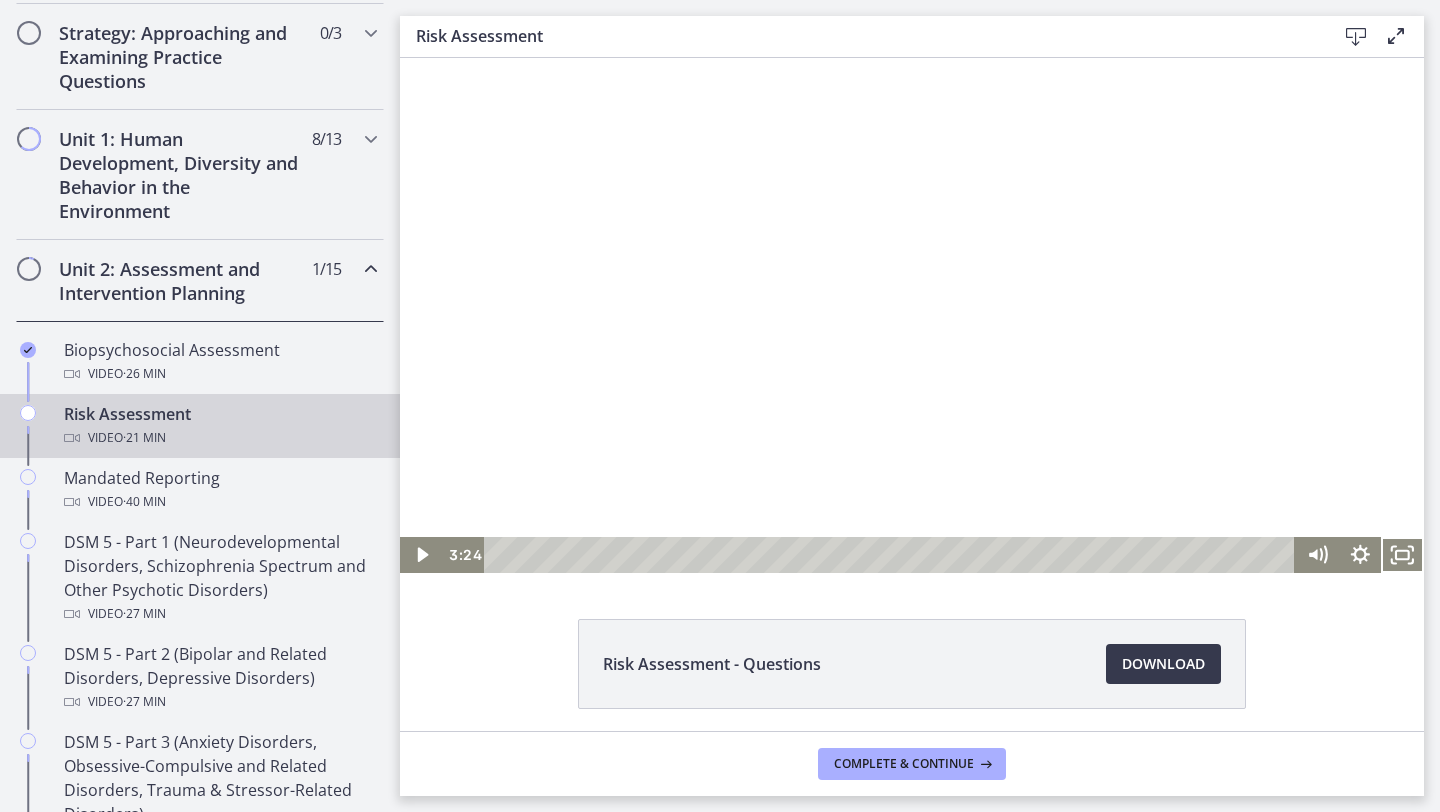 click at bounding box center (912, 315) 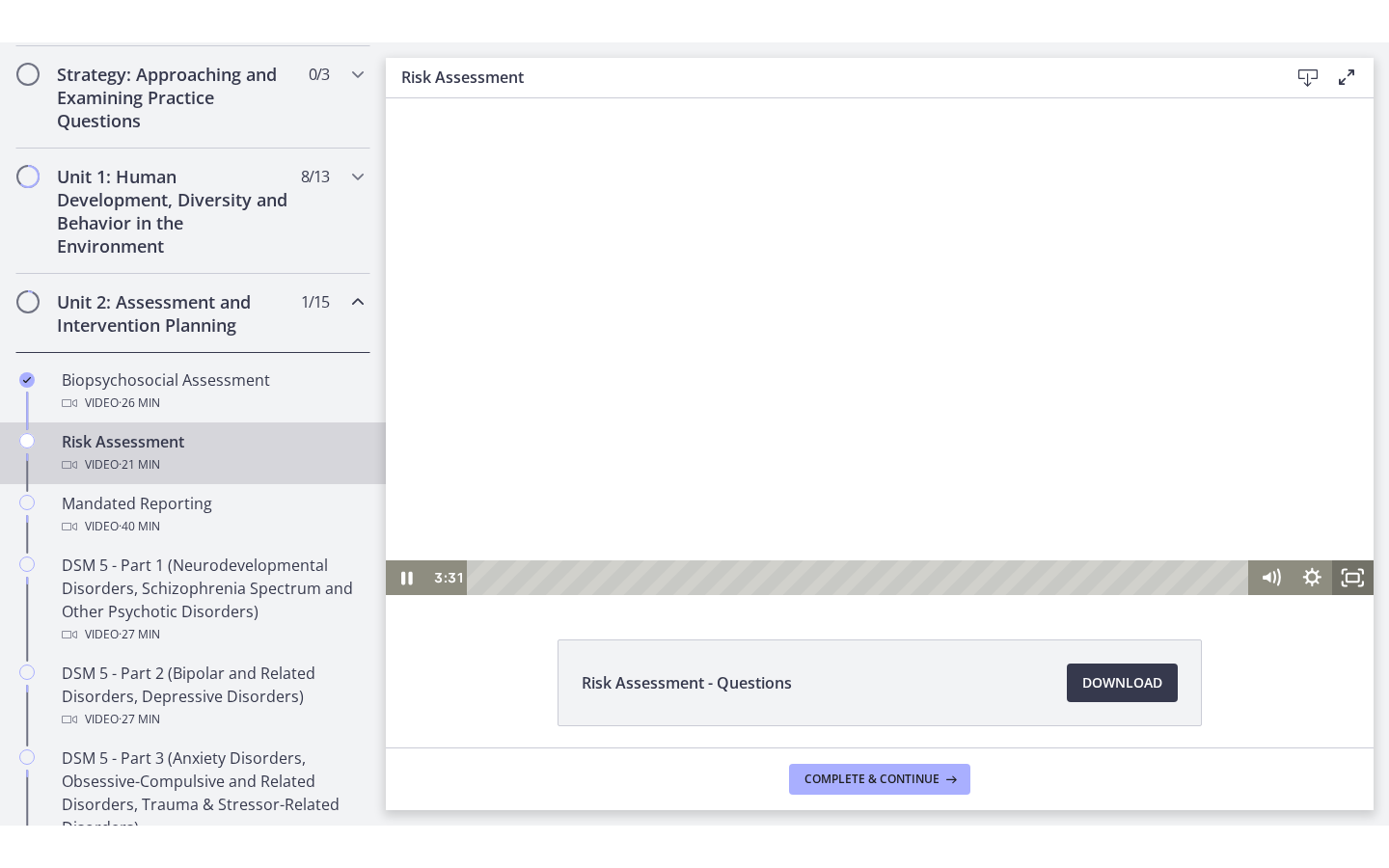 click 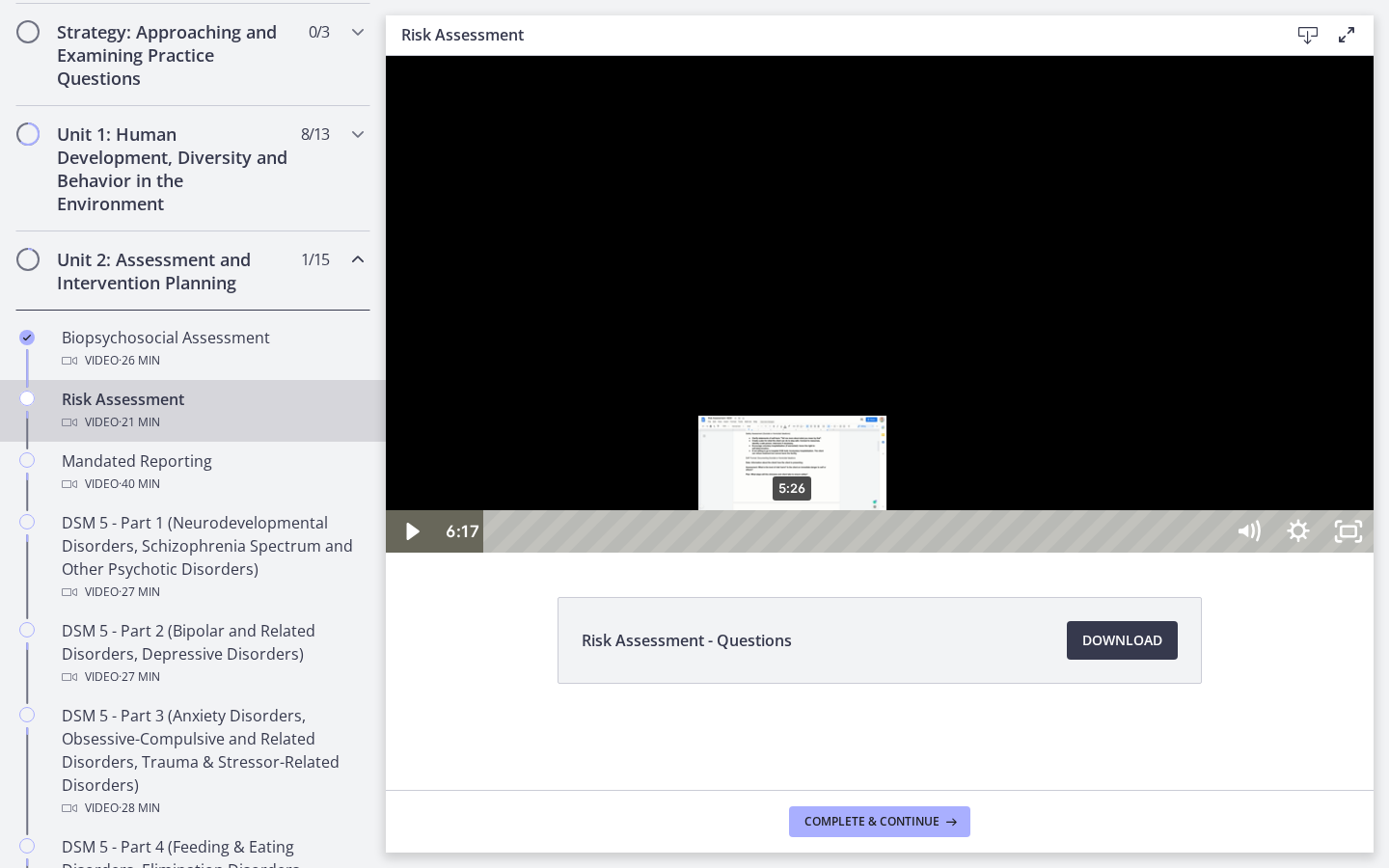 click on "5:26" at bounding box center [857, 531] 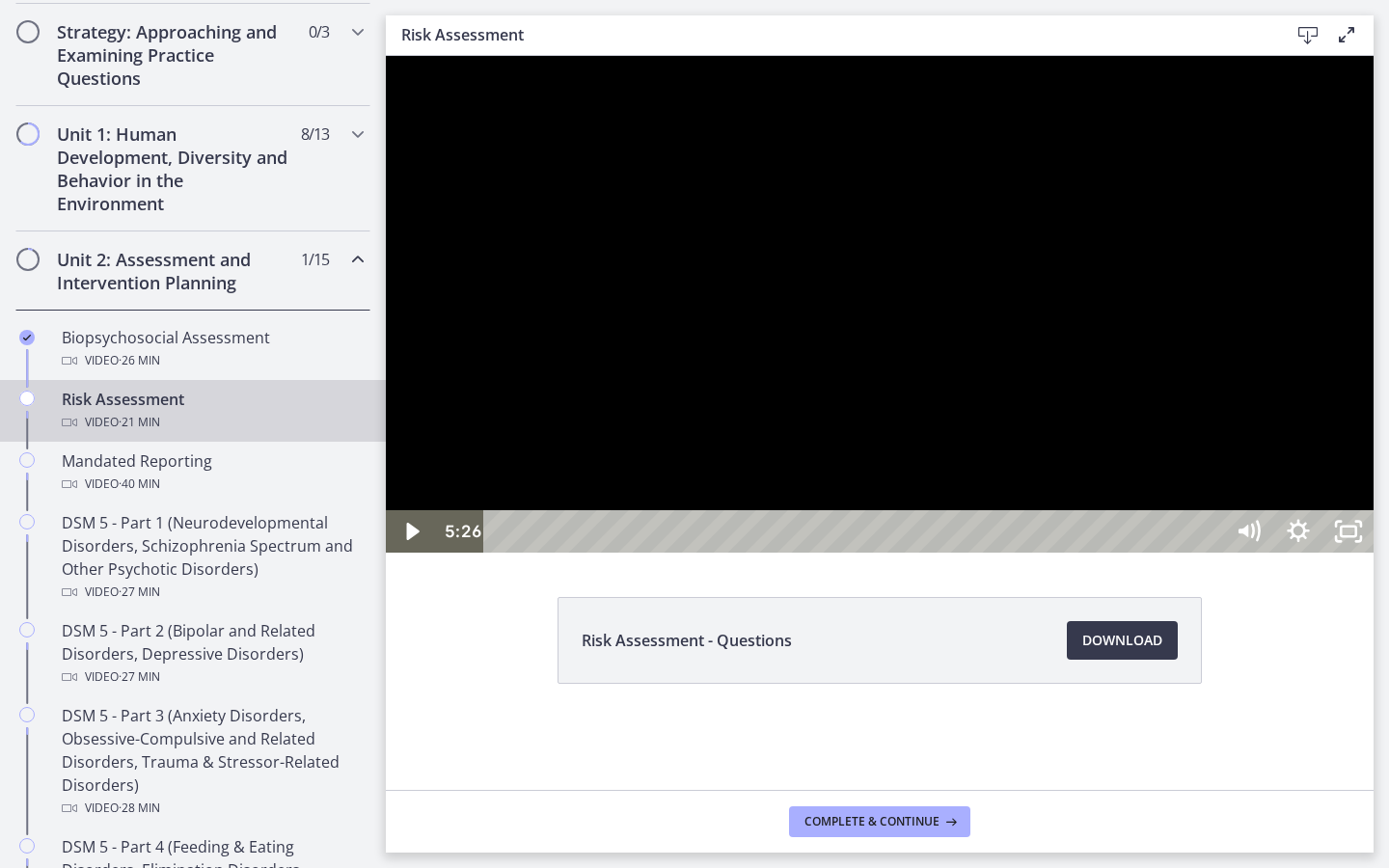 click at bounding box center (880, 304) 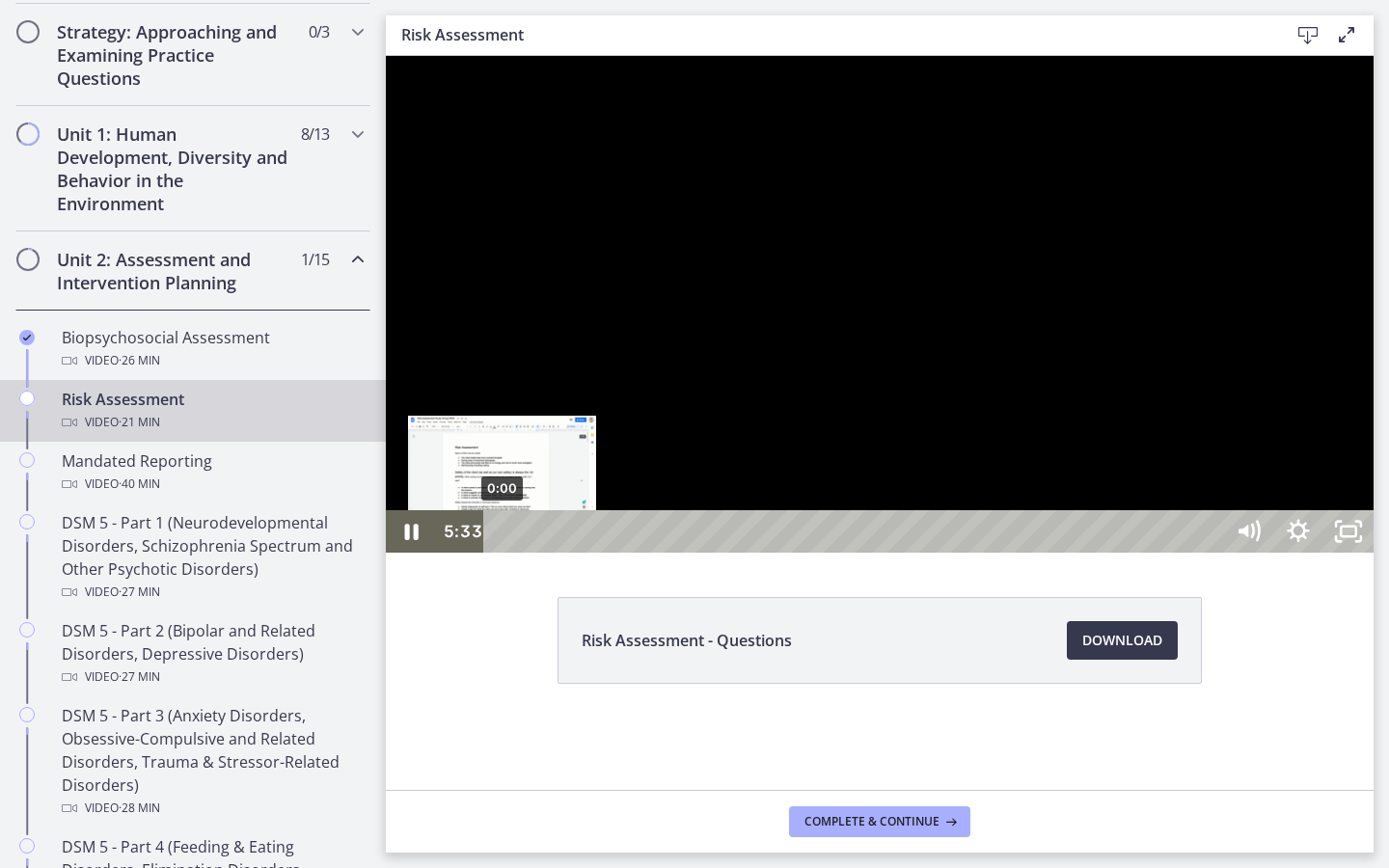 click on "0:00" at bounding box center [857, 531] 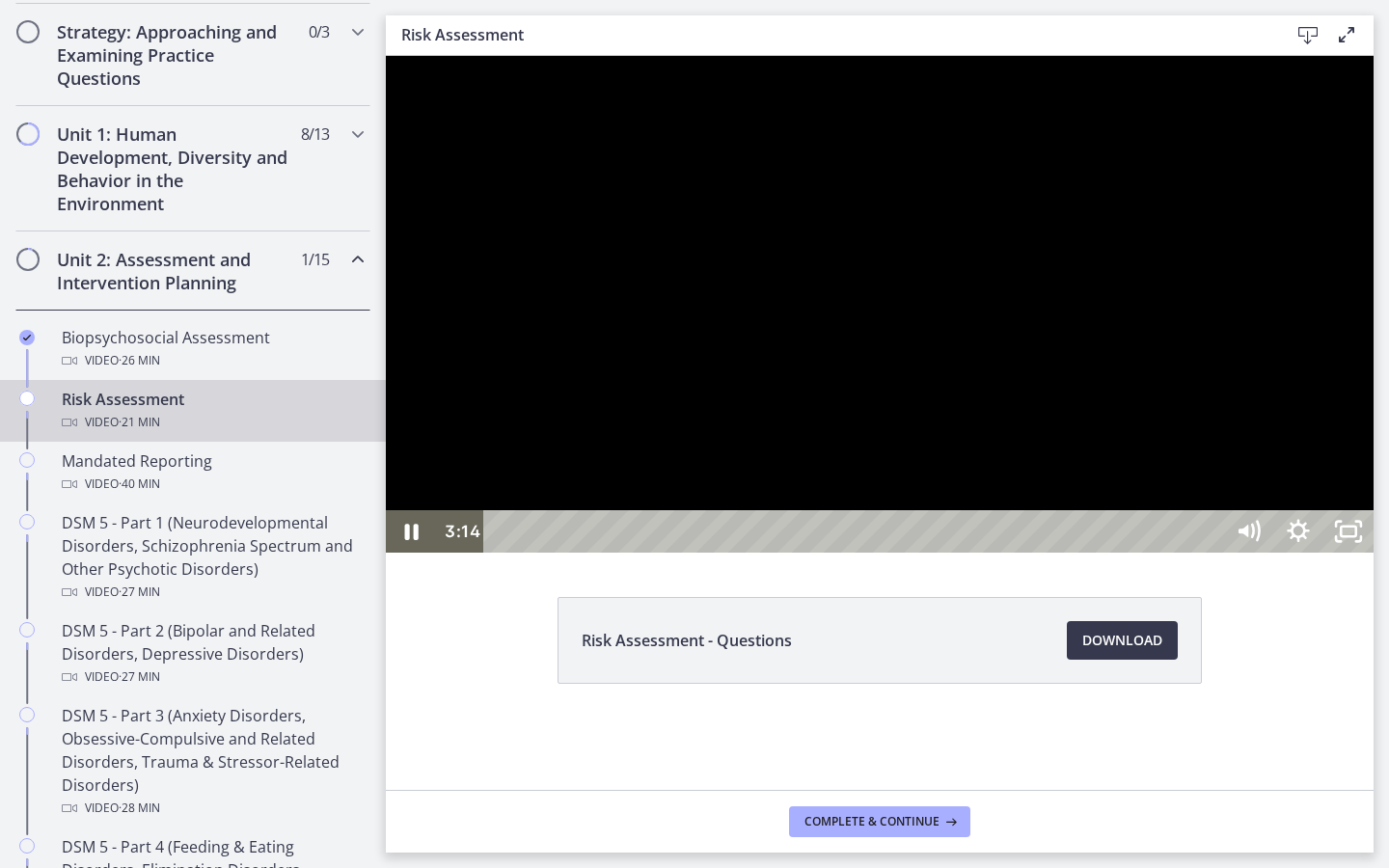 click at bounding box center [880, 304] 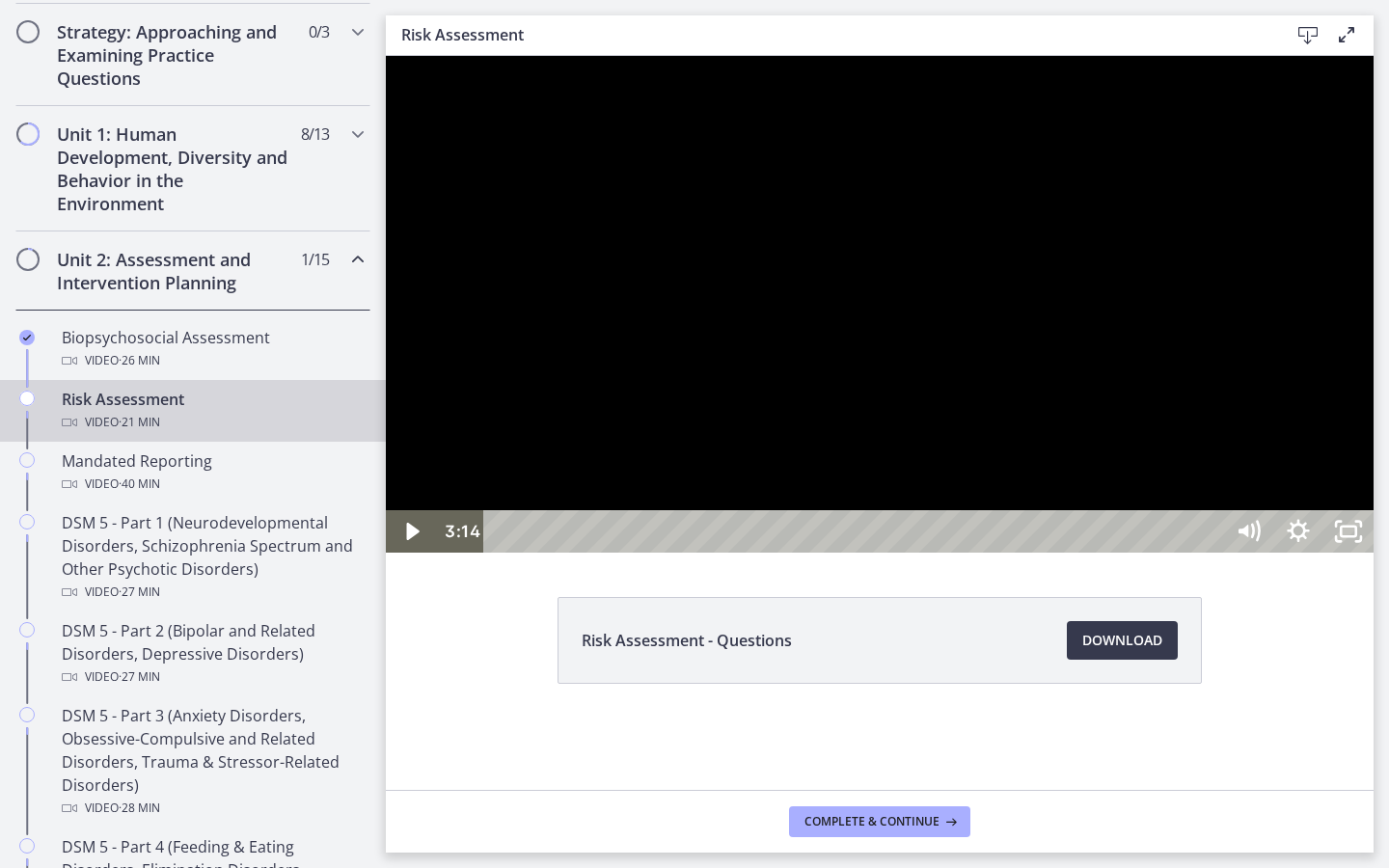 click at bounding box center (880, 304) 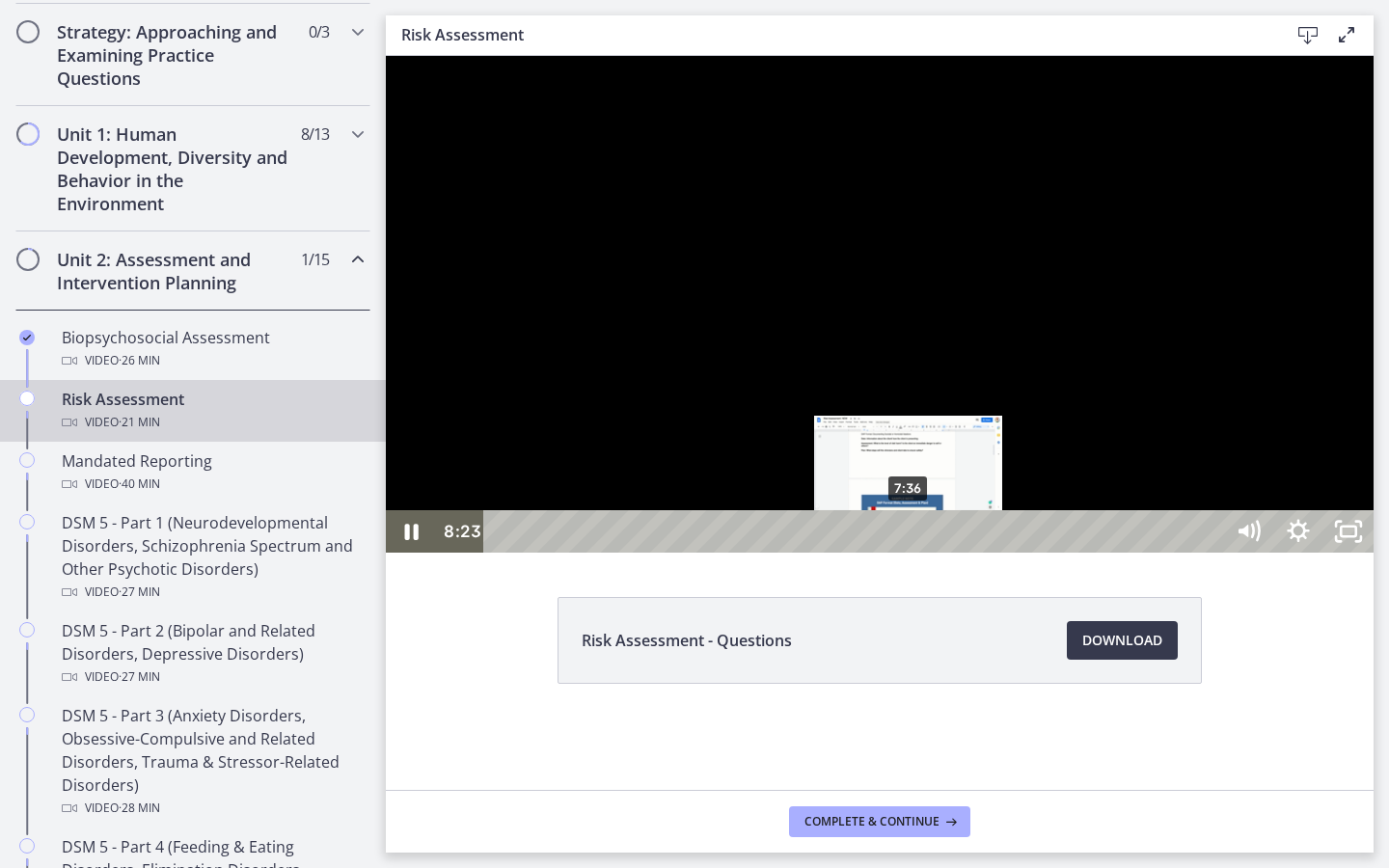 click on "7:36" at bounding box center (857, 531) 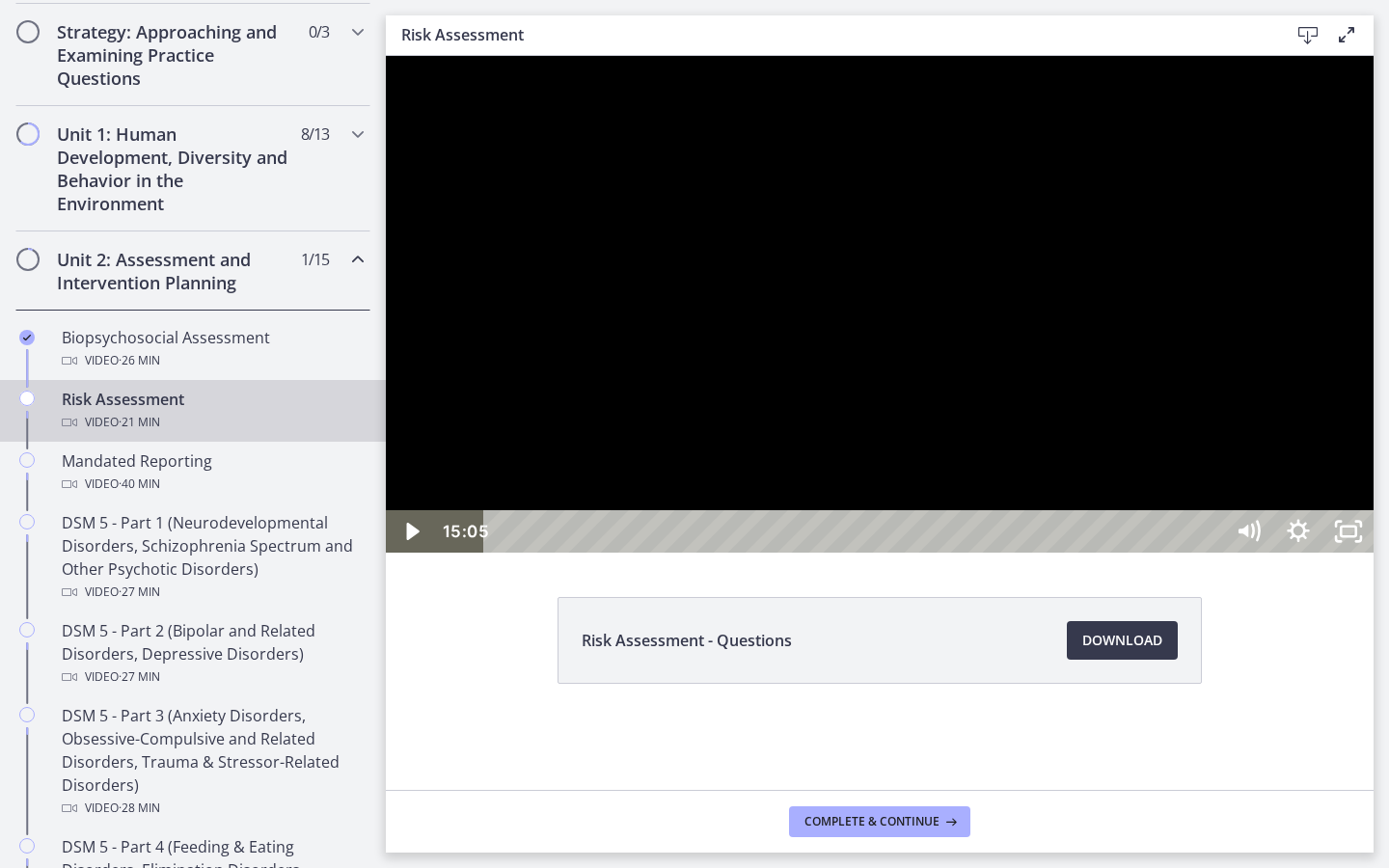 click at bounding box center (880, 304) 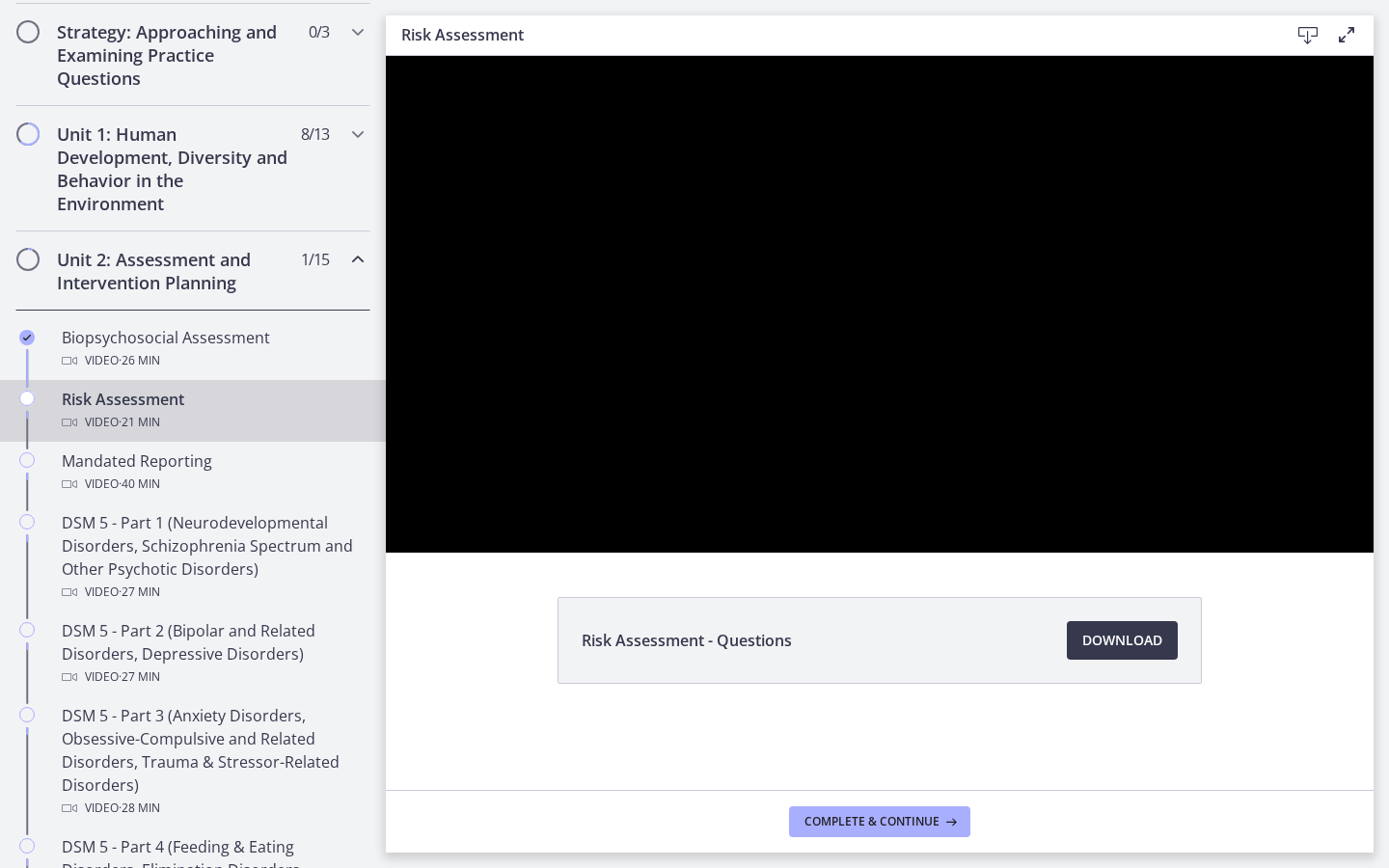 click at bounding box center [880, 304] 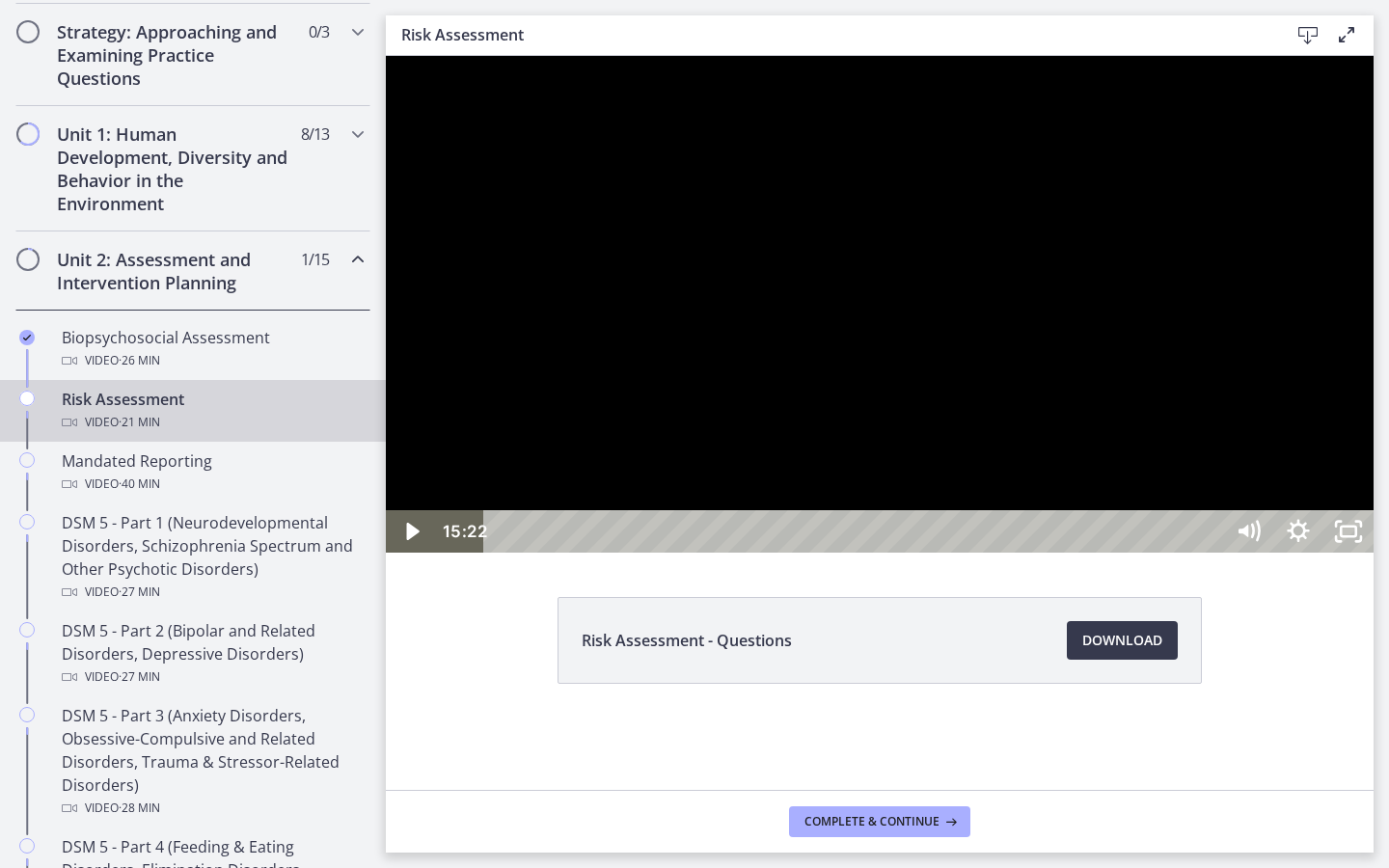 click at bounding box center (880, 304) 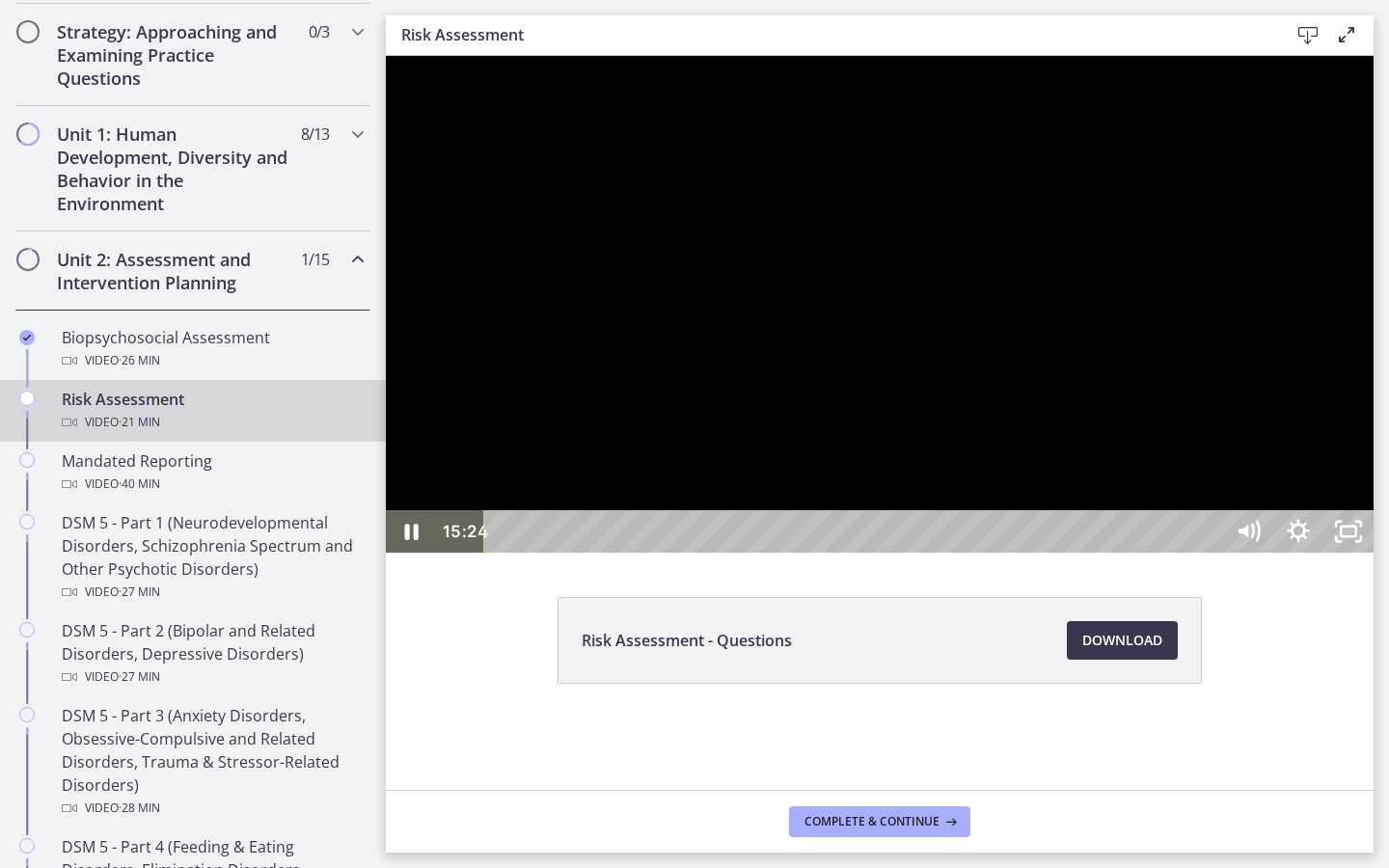 click at bounding box center (386, 56) 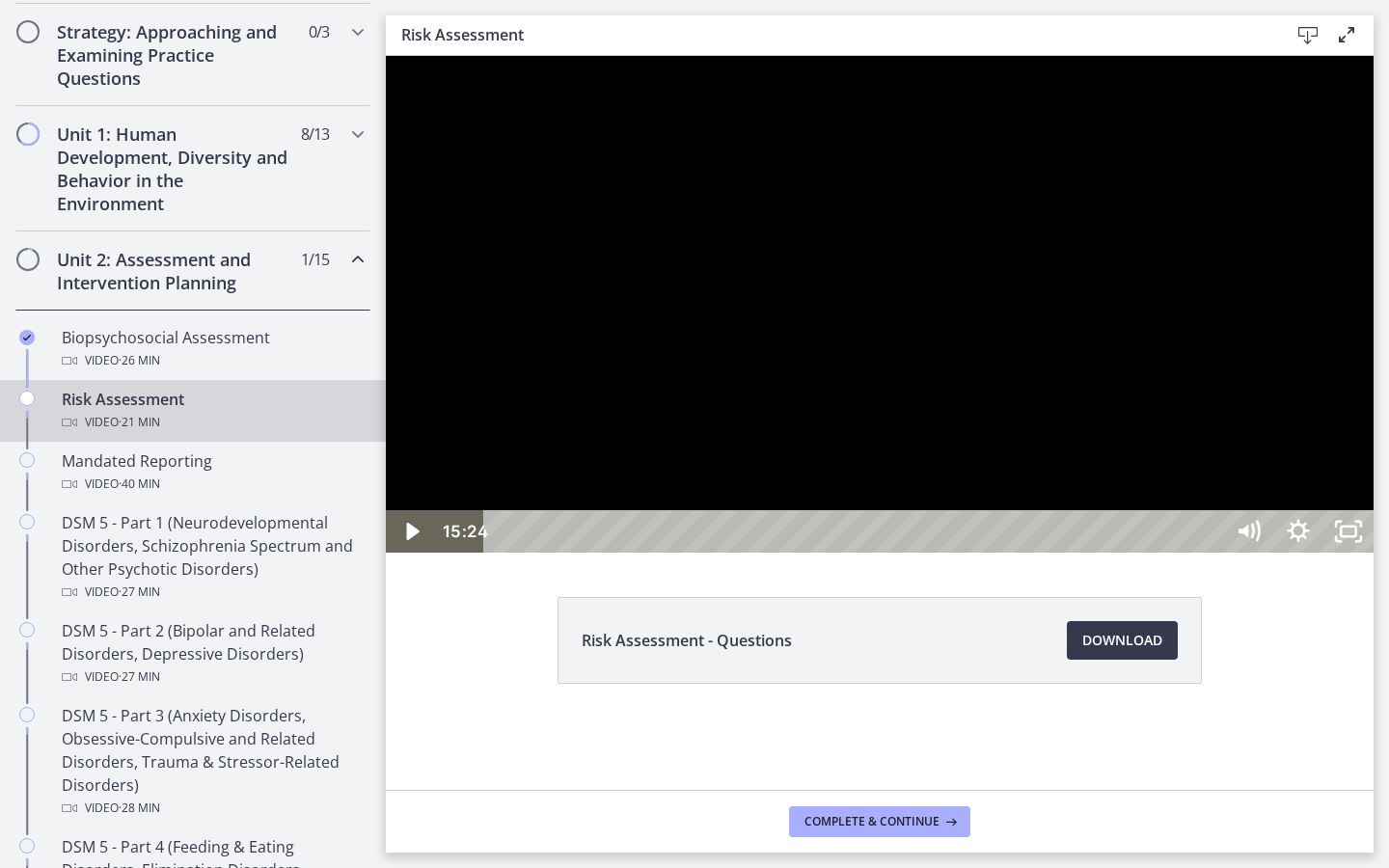 click at bounding box center [386, 56] 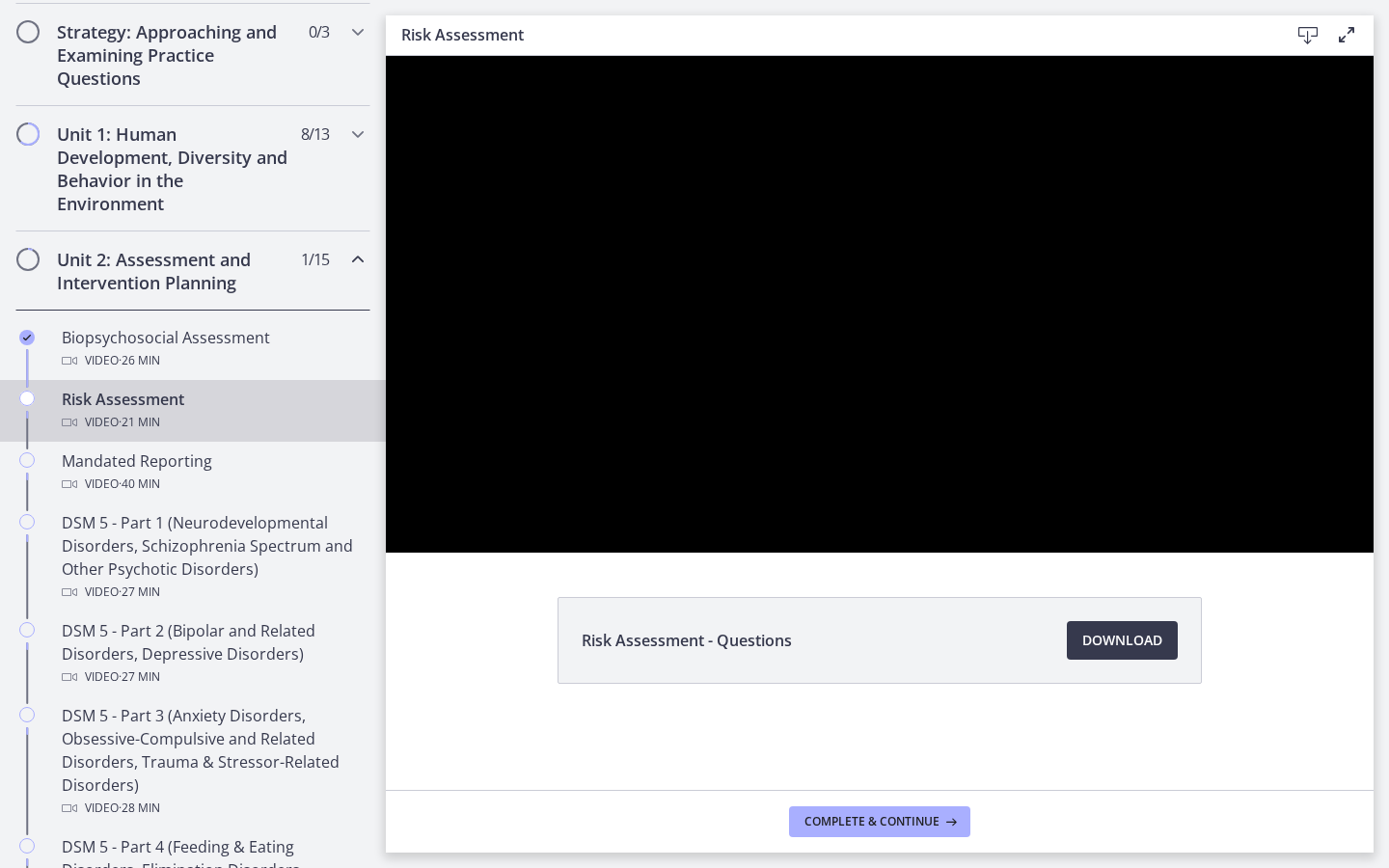 click at bounding box center (386, 56) 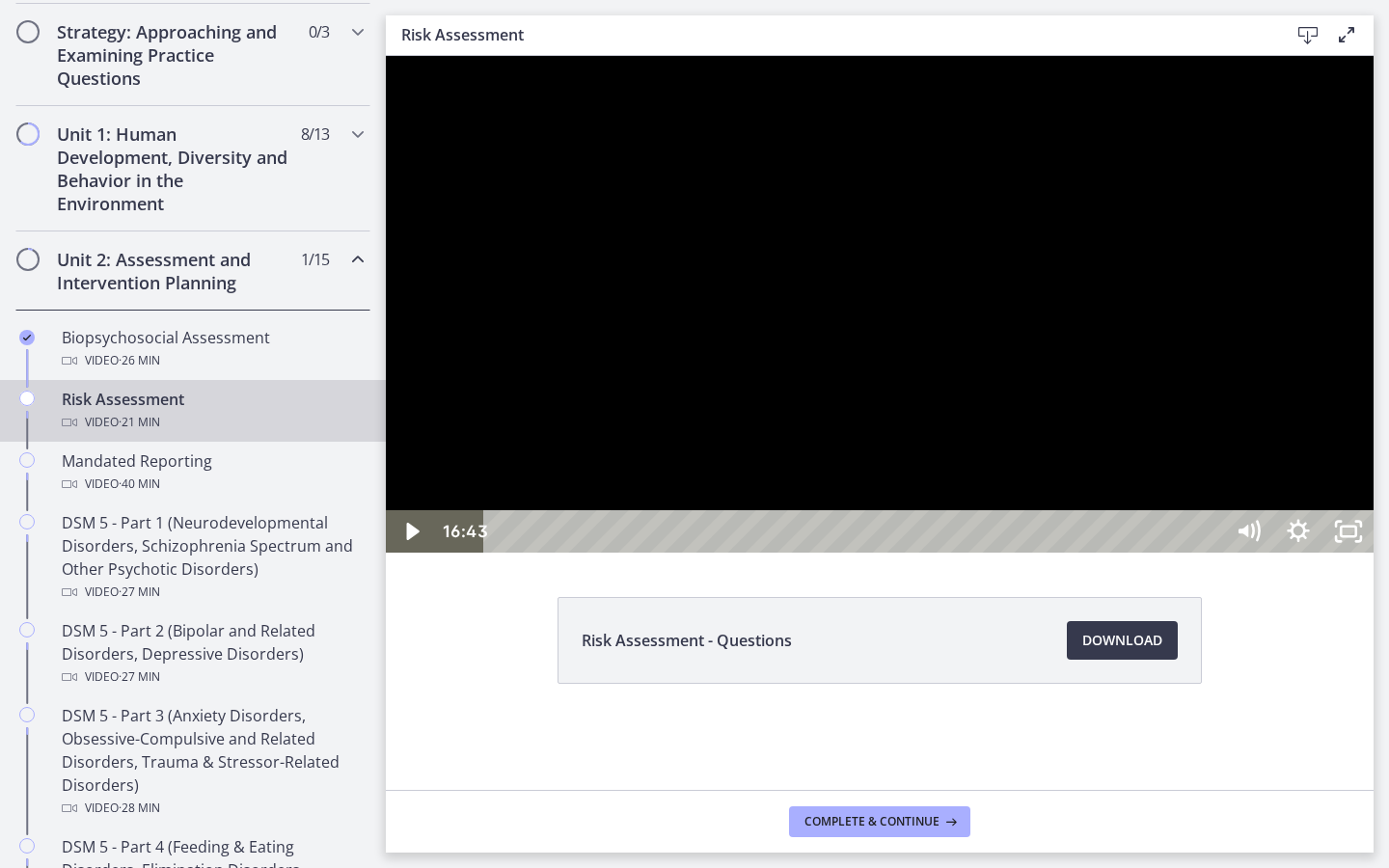 click at bounding box center [880, 304] 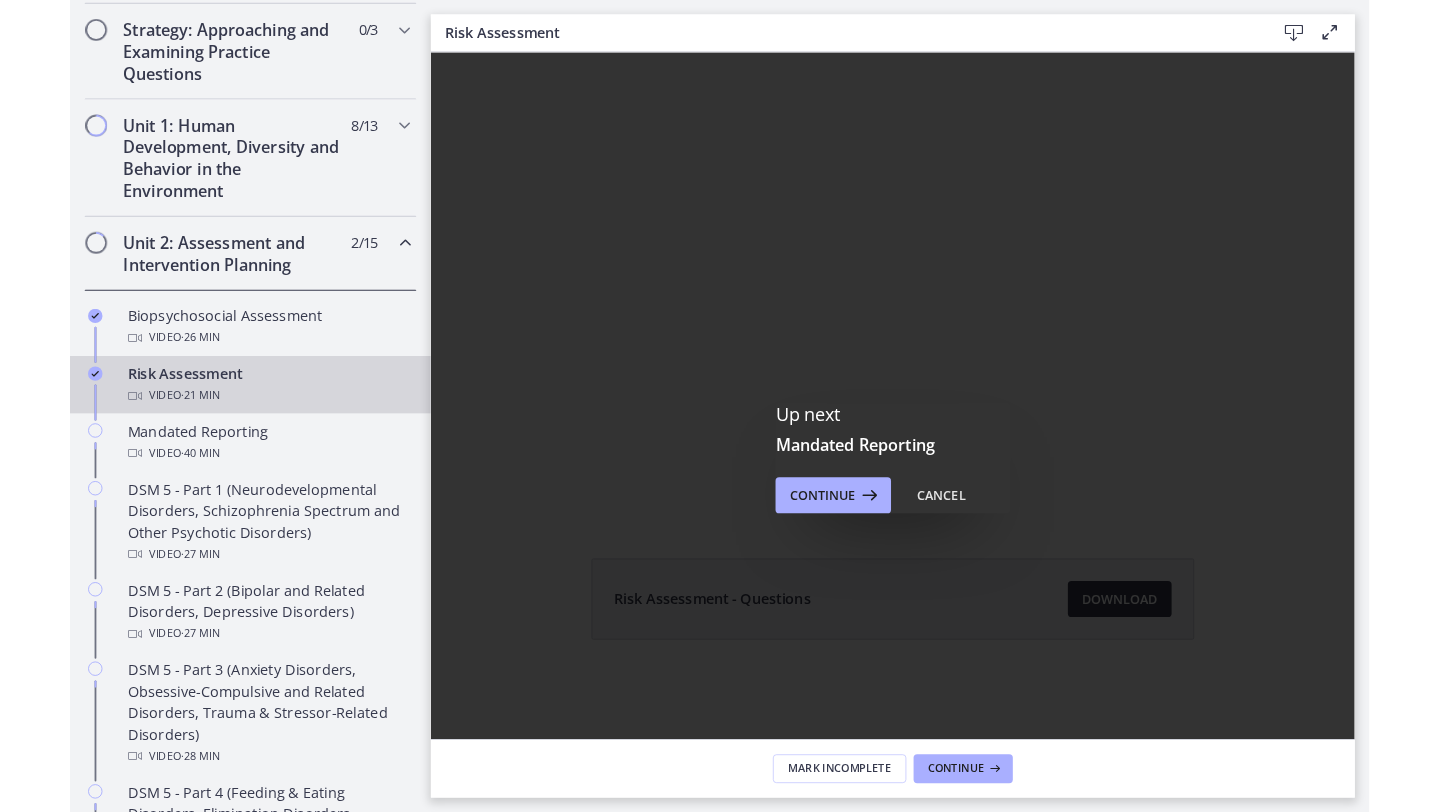 scroll, scrollTop: 0, scrollLeft: 0, axis: both 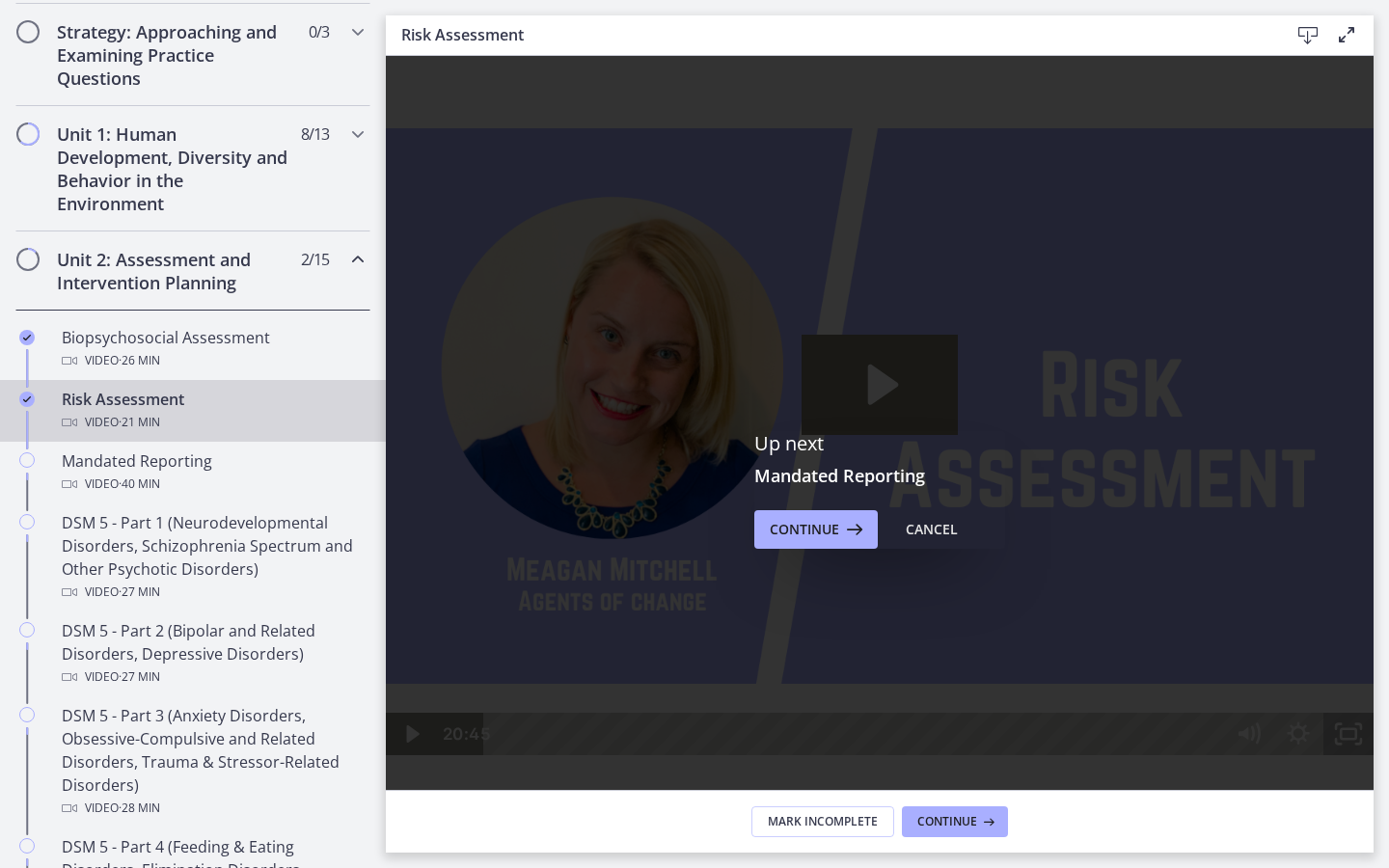 click 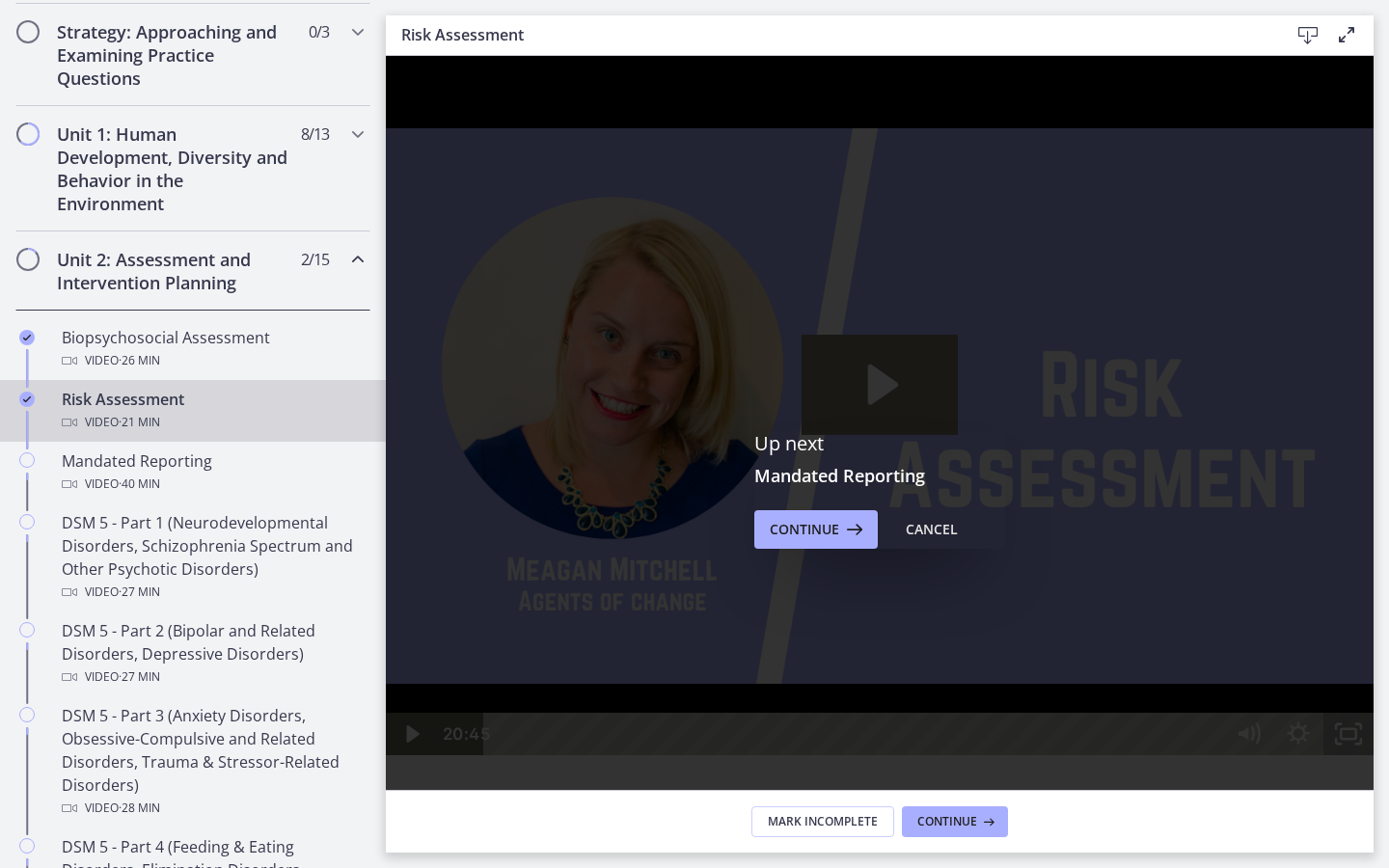 click 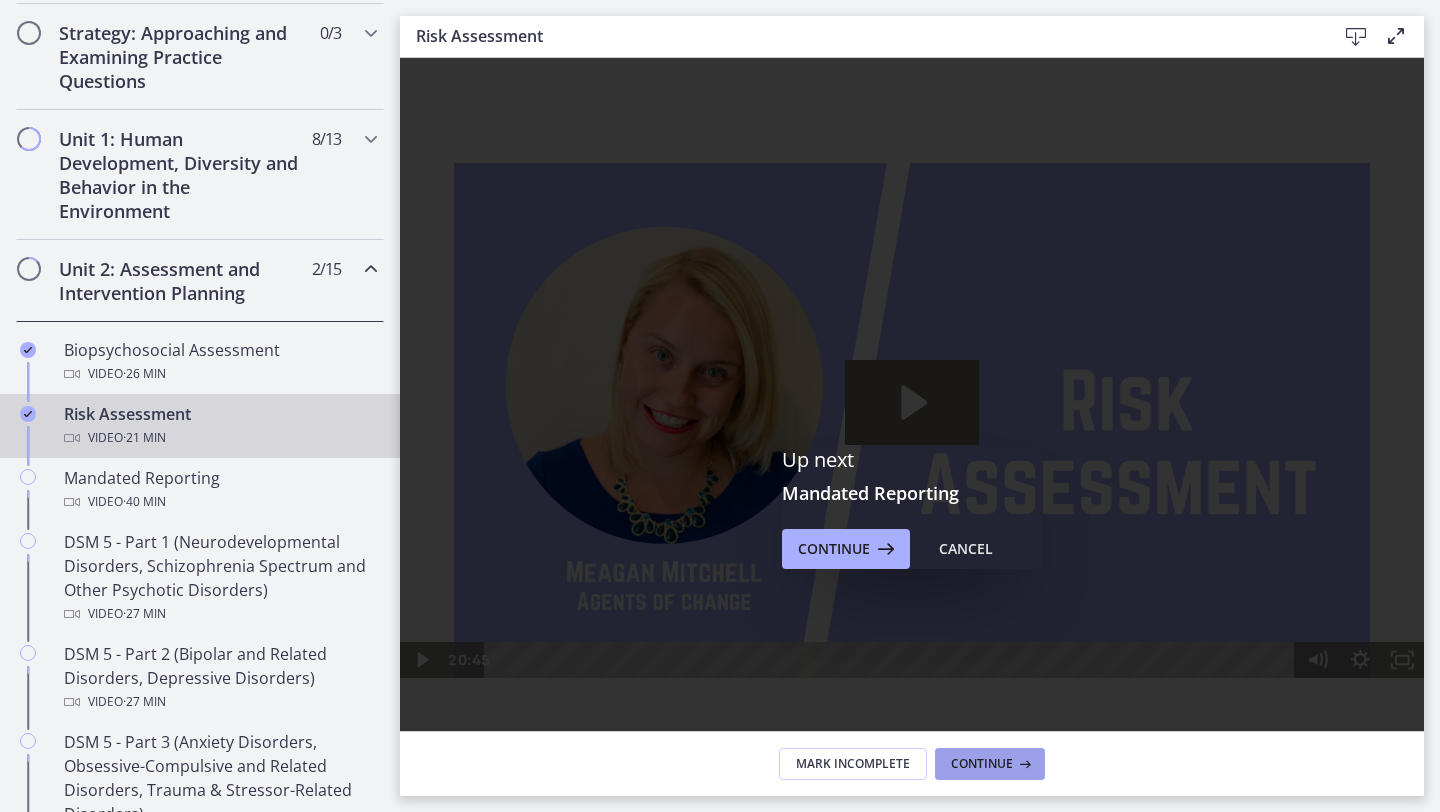 click on "Continue" at bounding box center [982, 764] 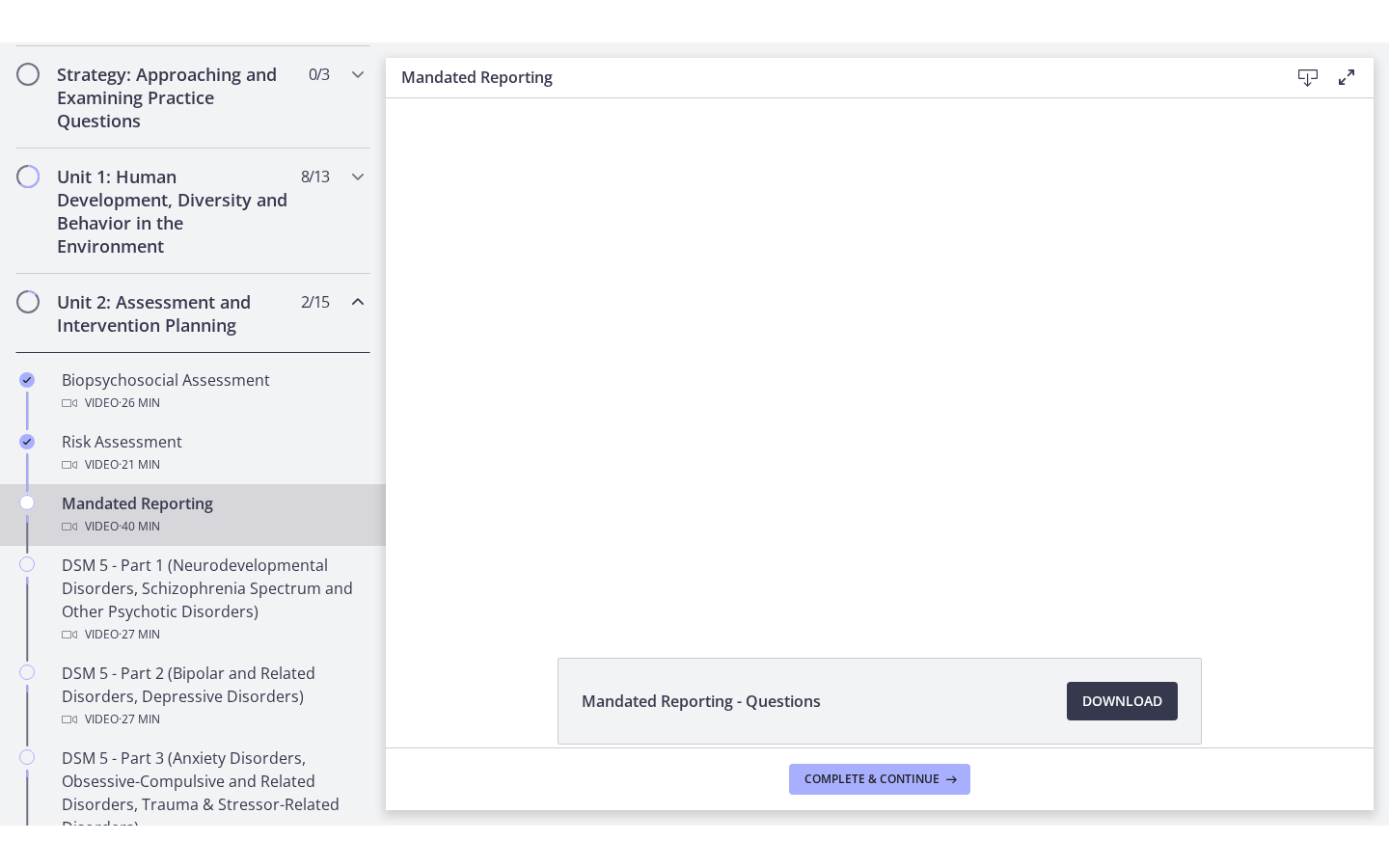 scroll, scrollTop: 0, scrollLeft: 0, axis: both 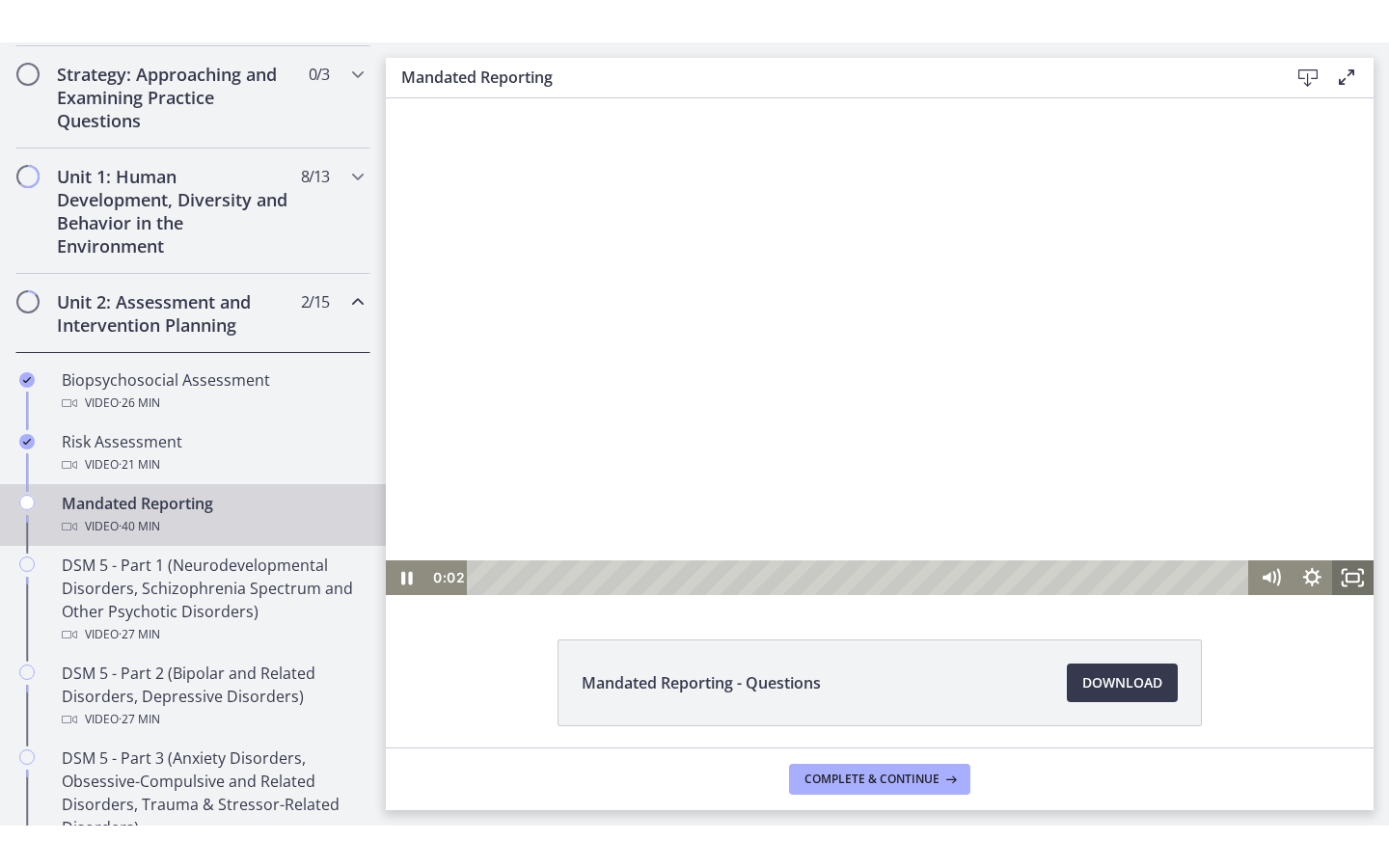 click 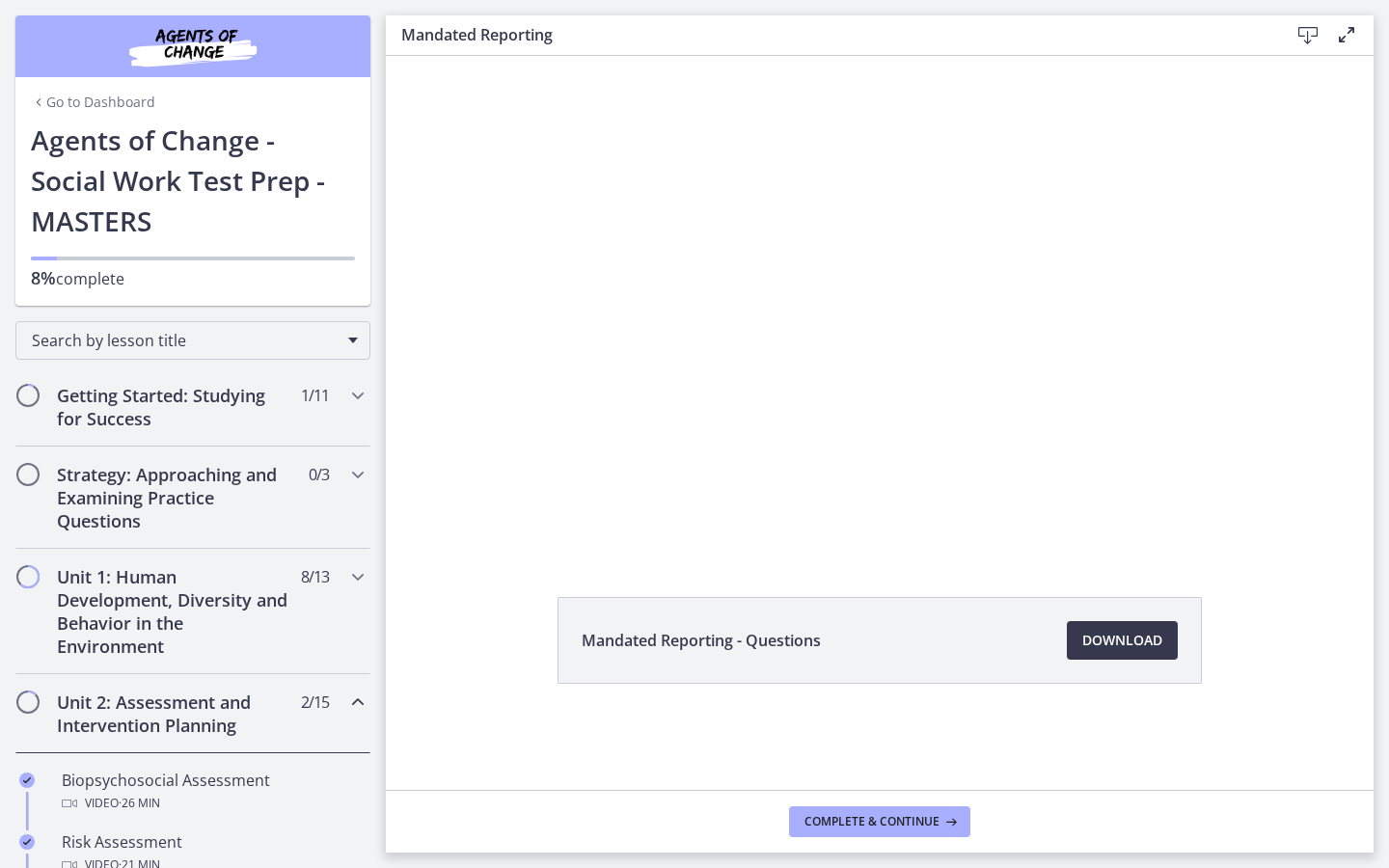 scroll, scrollTop: 0, scrollLeft: 0, axis: both 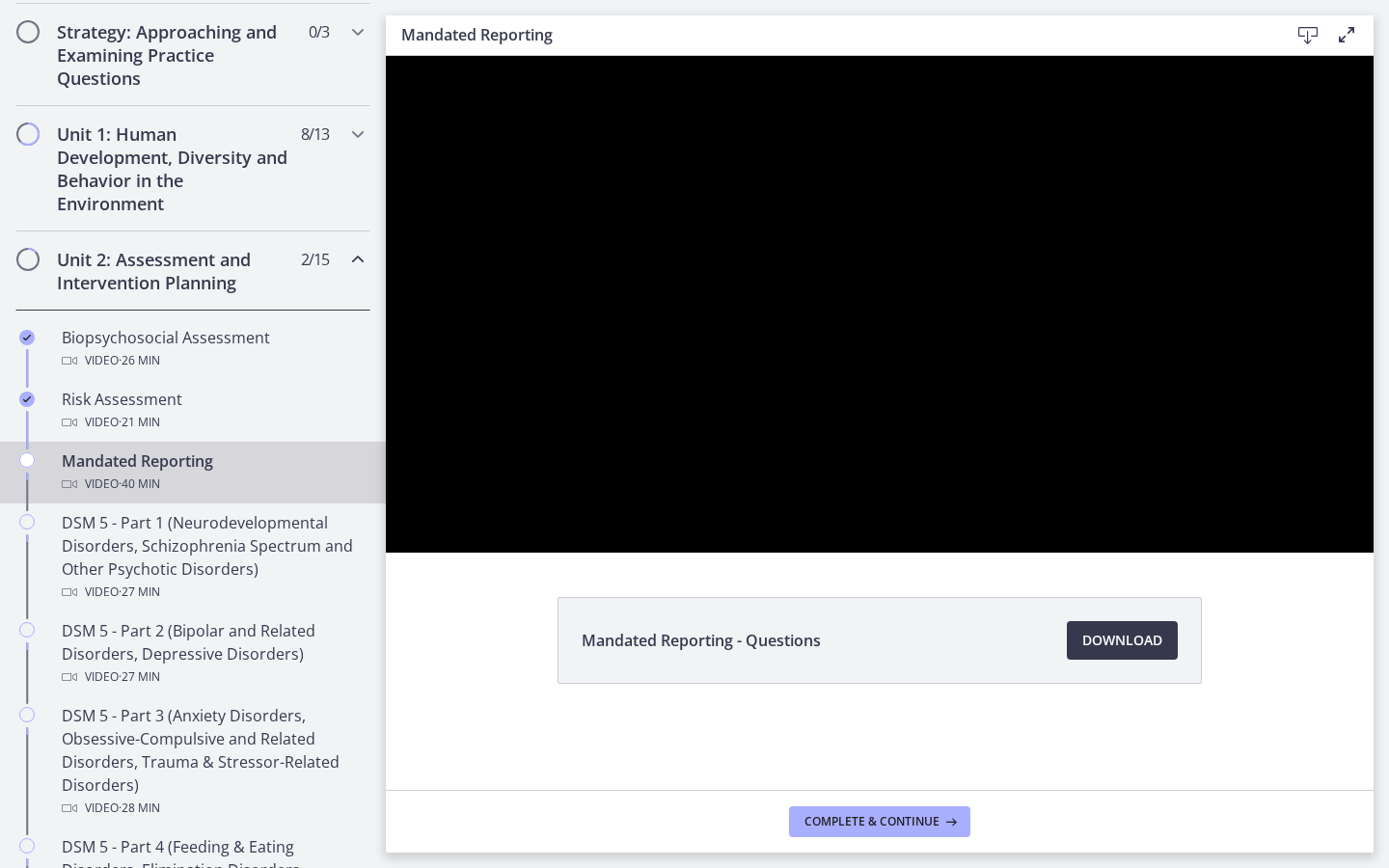 type 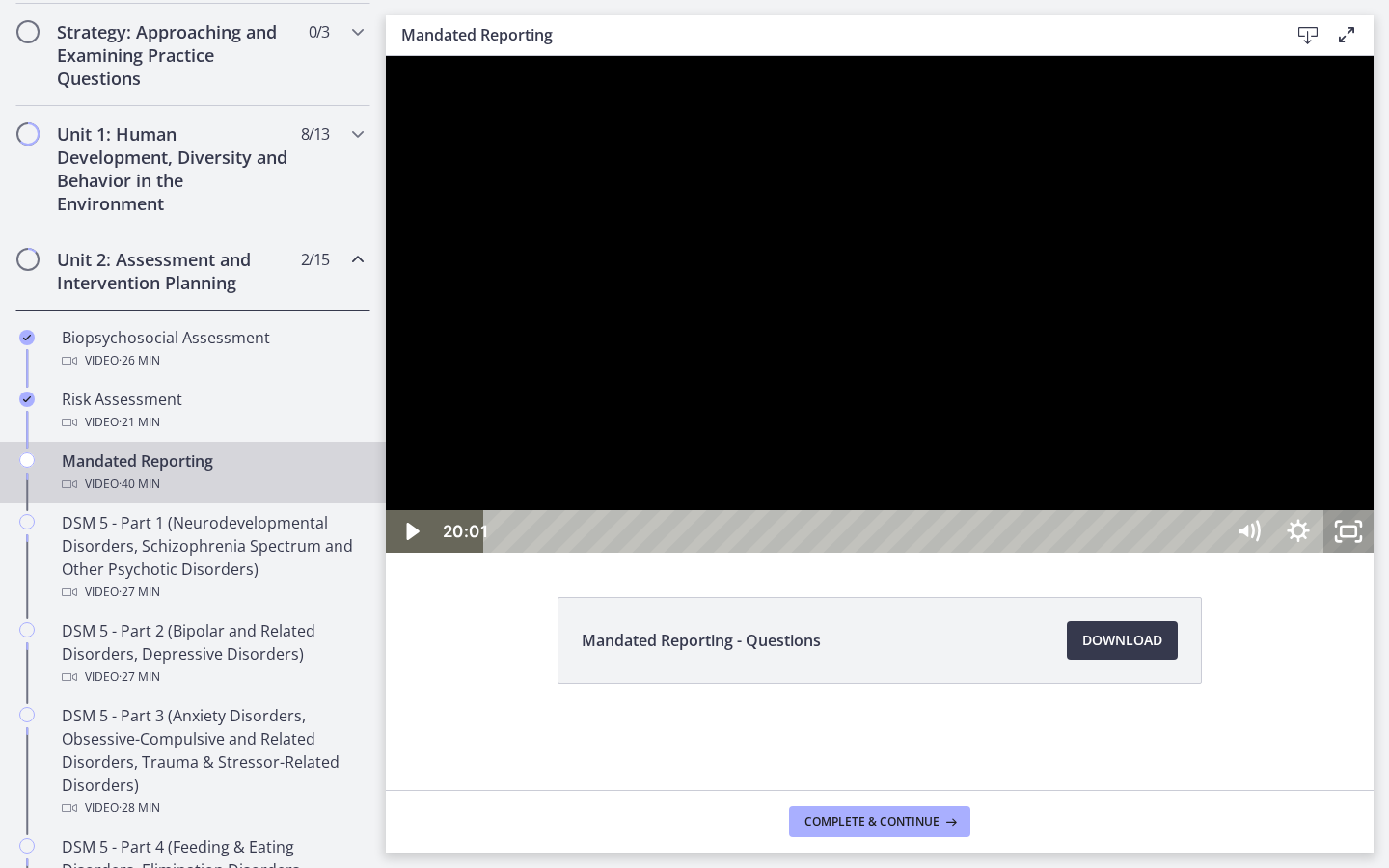 click 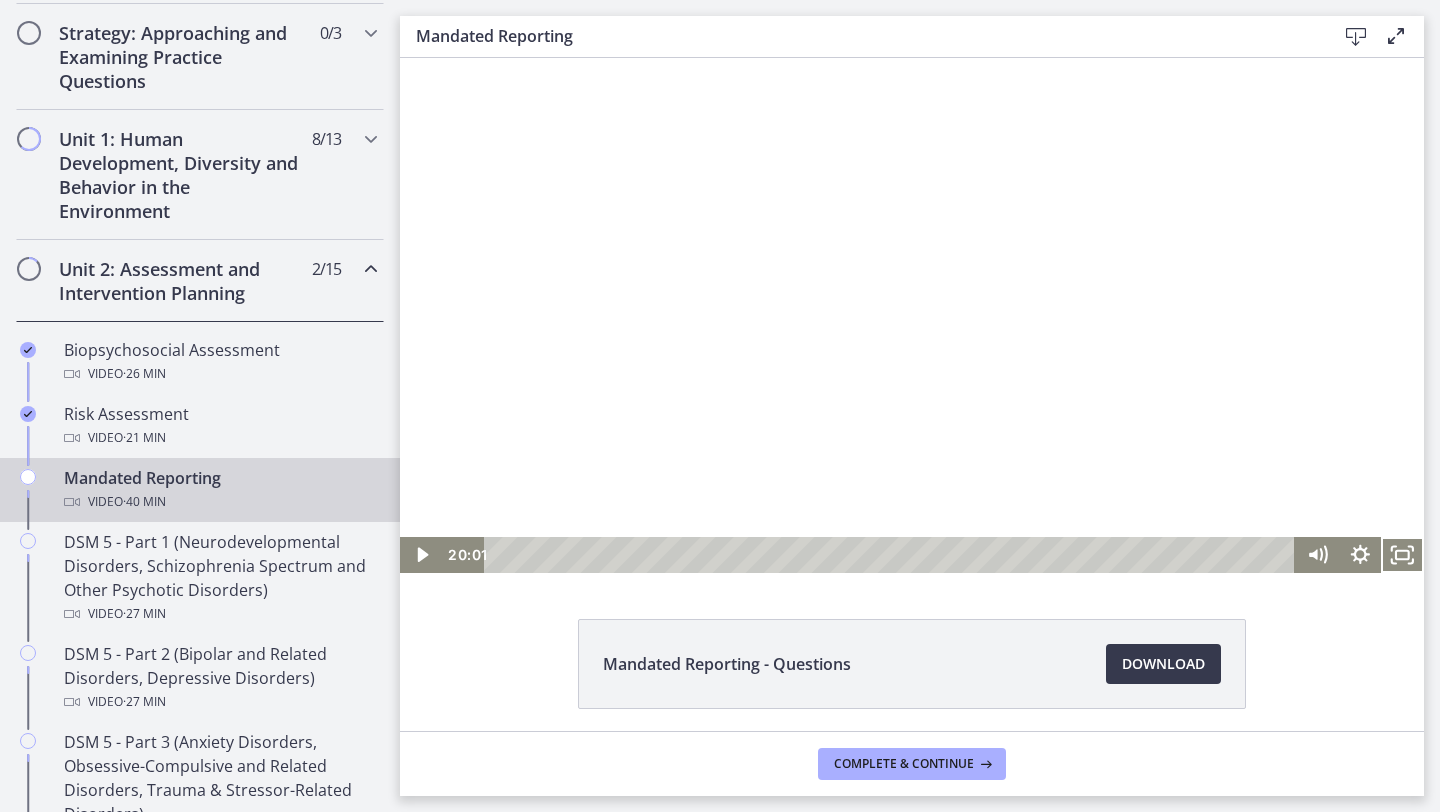 click at bounding box center (912, 315) 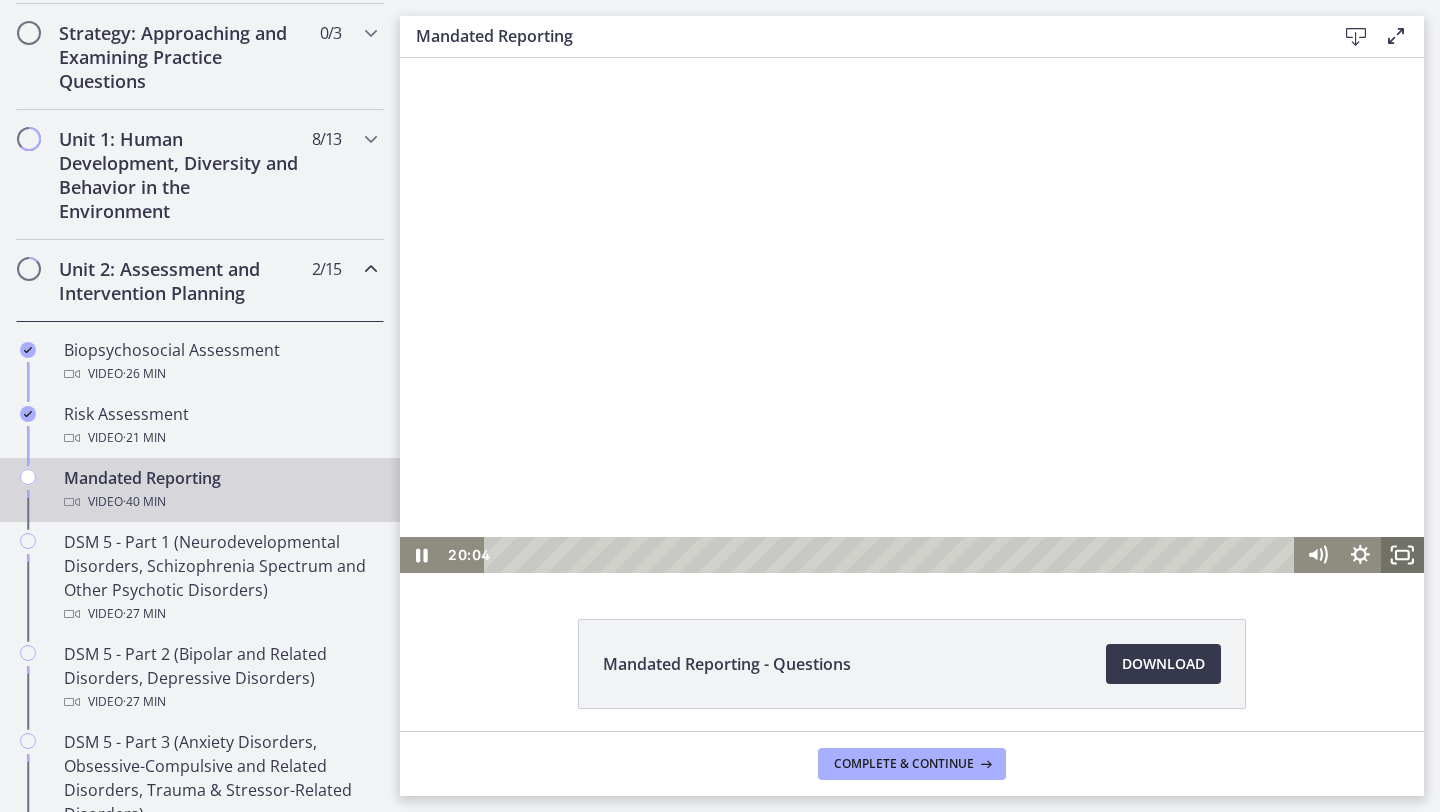 click 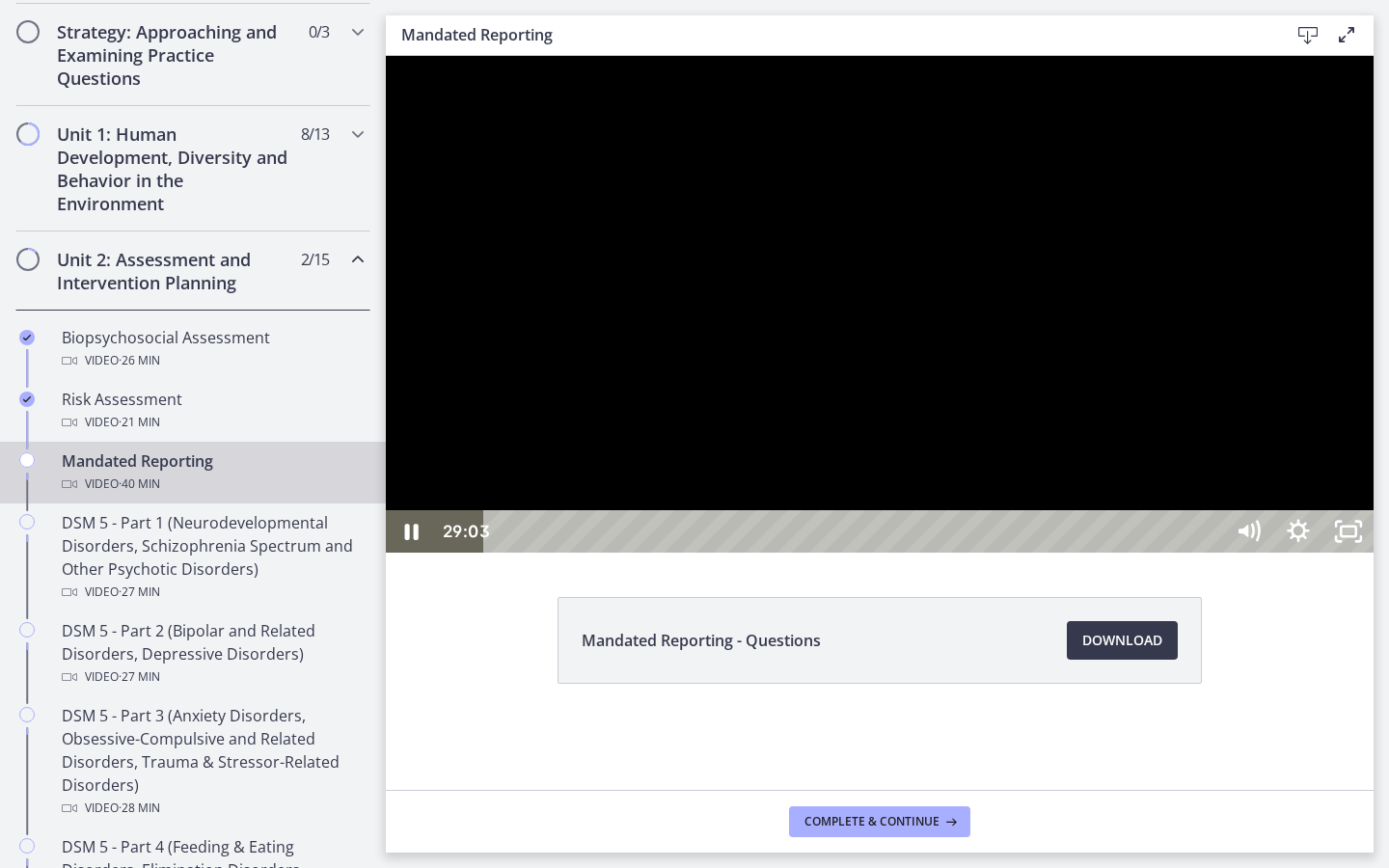 click at bounding box center [880, 304] 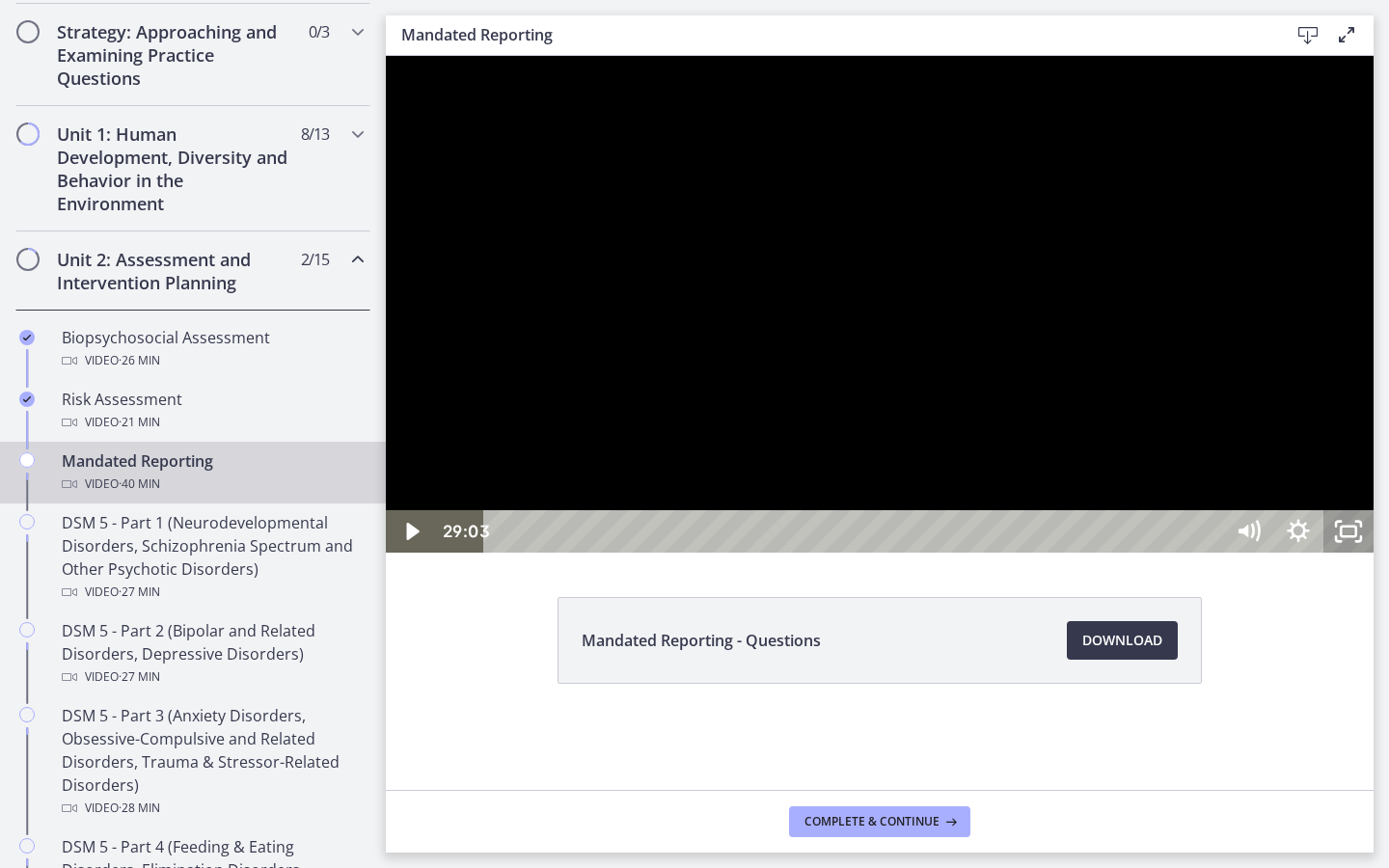 click 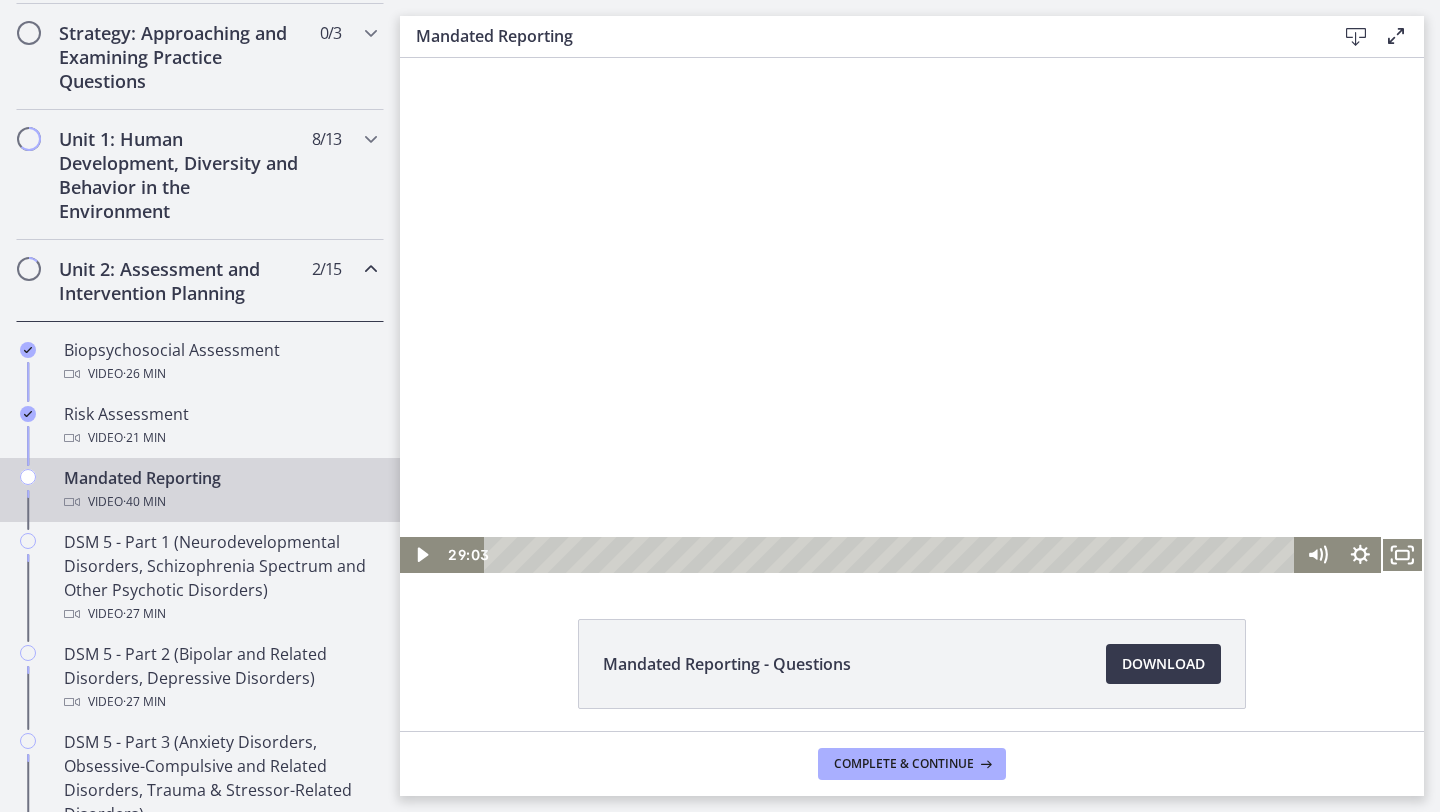 click at bounding box center (912, 315) 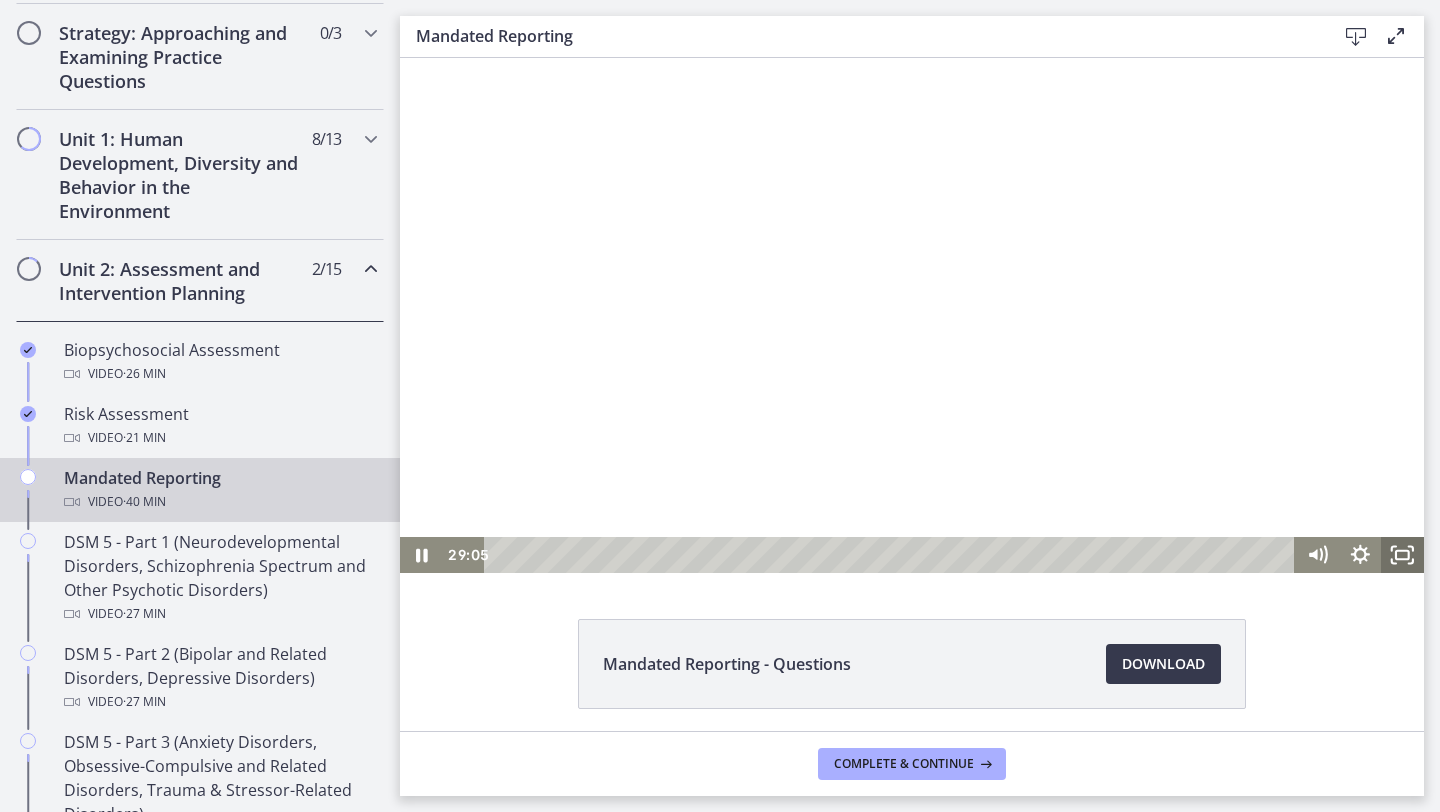 click 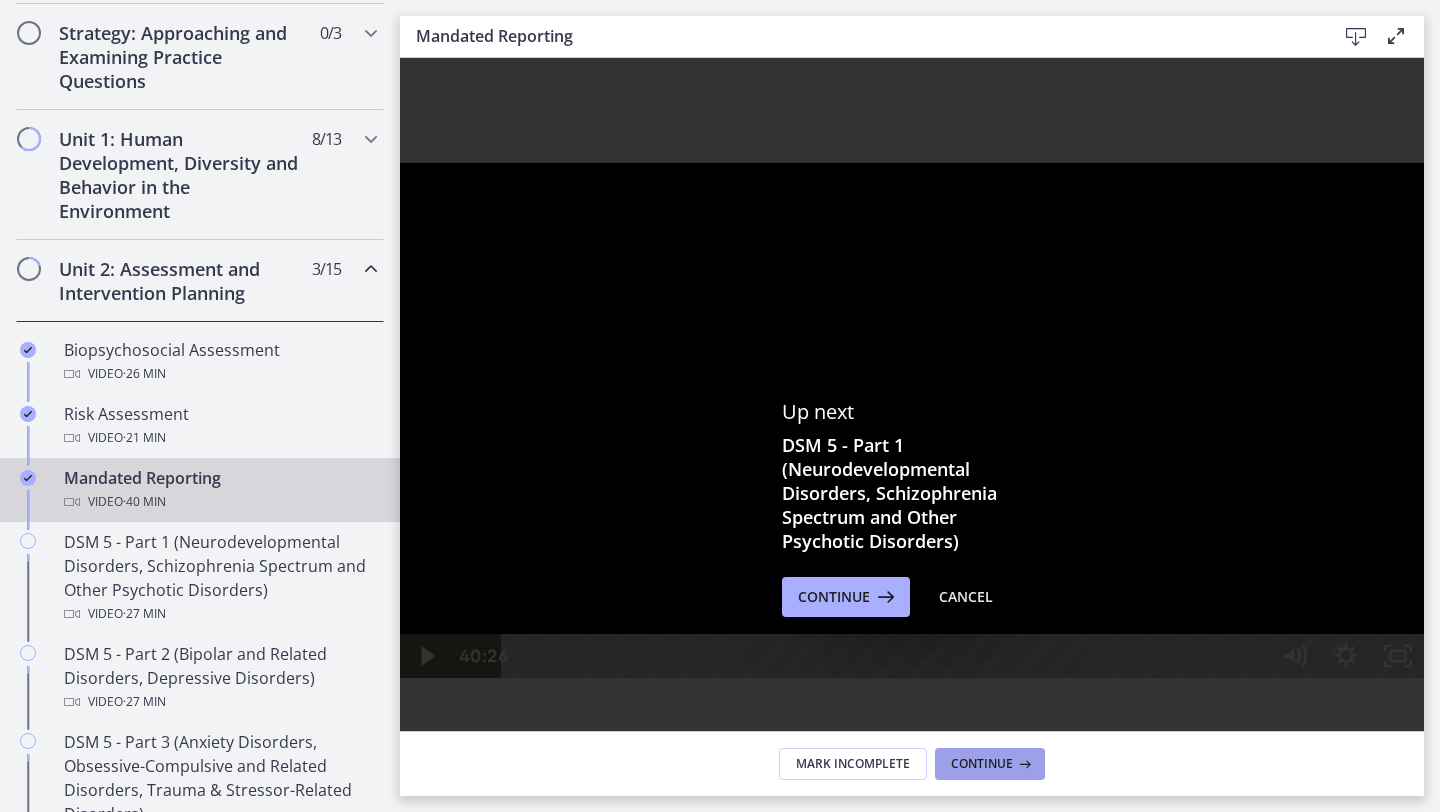 click on "Continue" at bounding box center (990, 764) 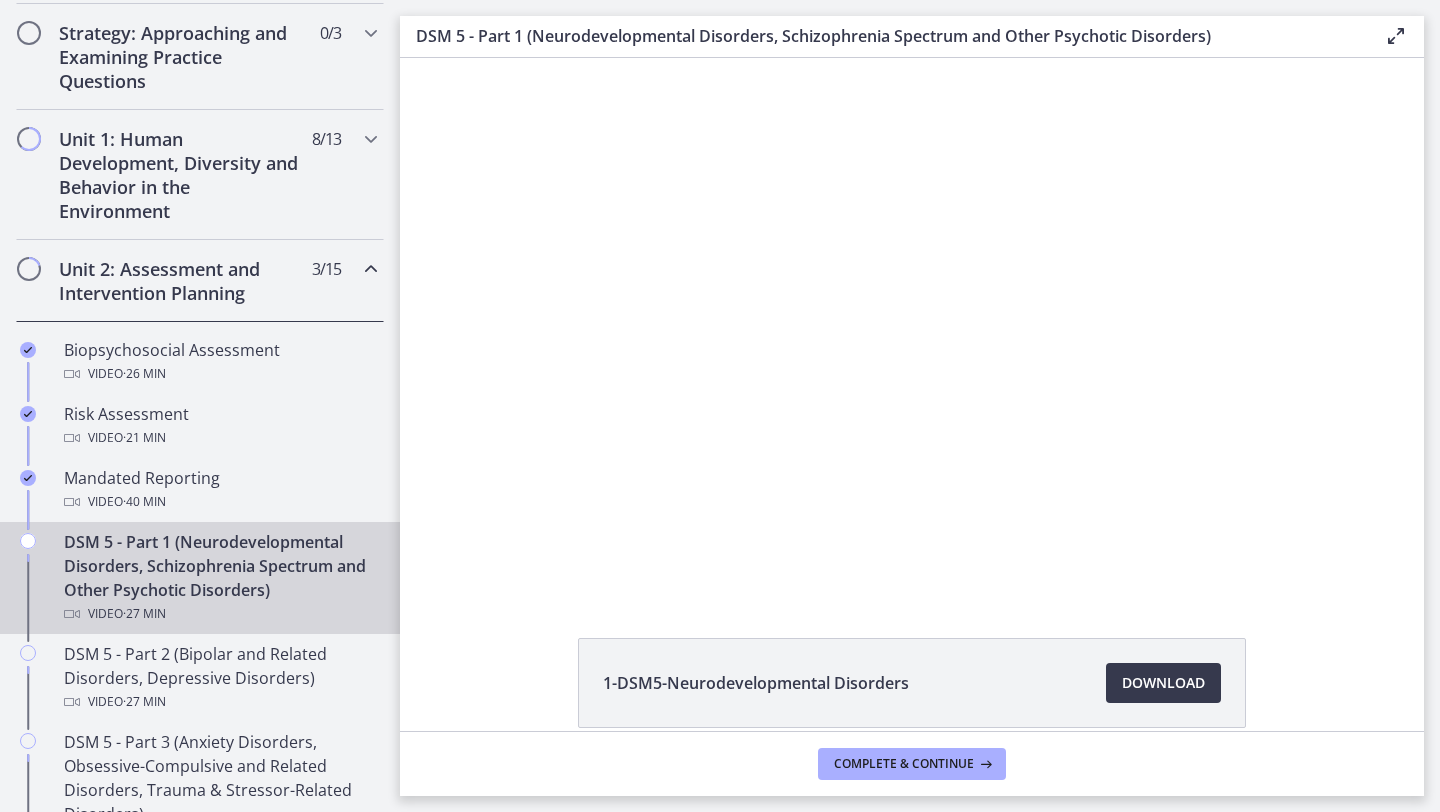 scroll, scrollTop: 0, scrollLeft: 0, axis: both 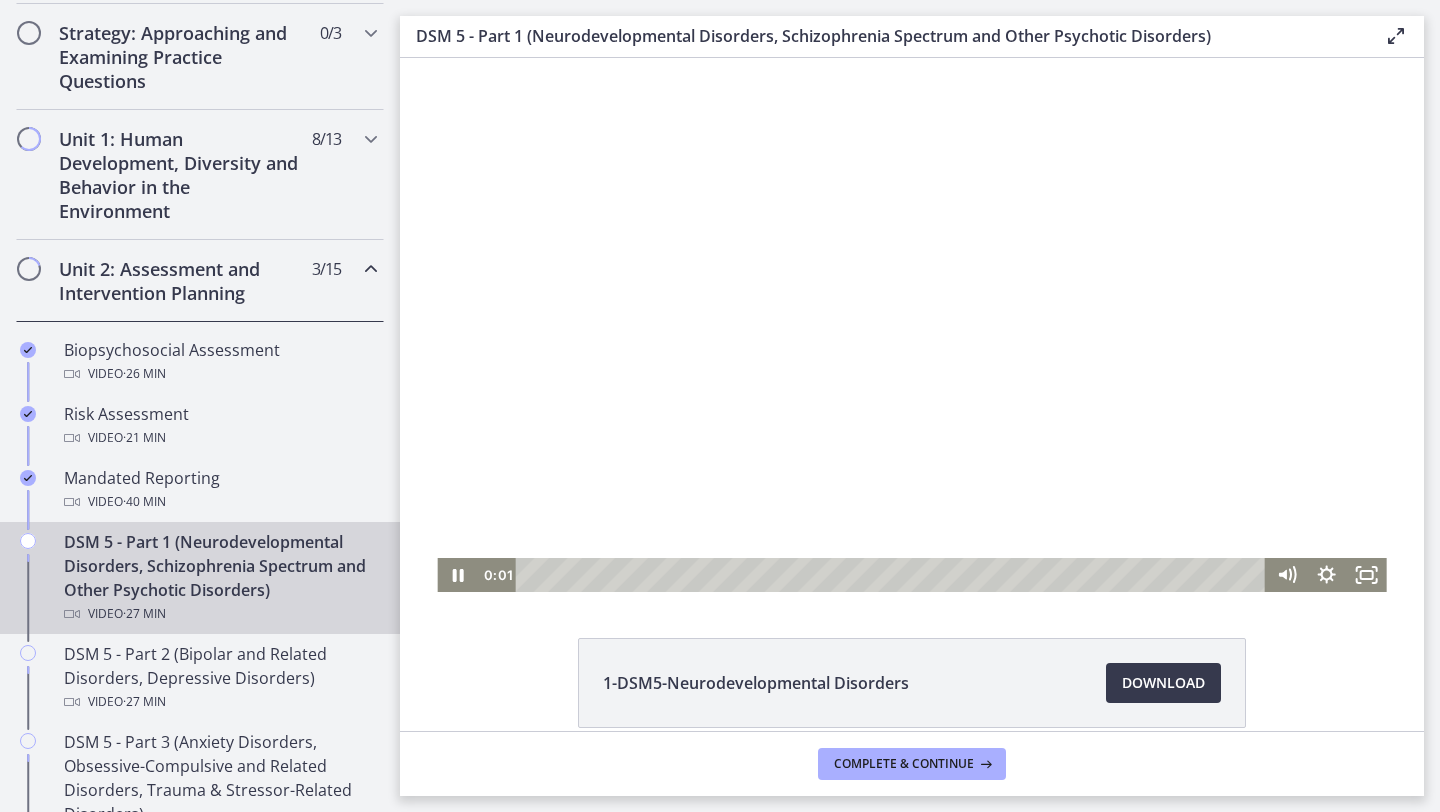click at bounding box center (911, 325) 